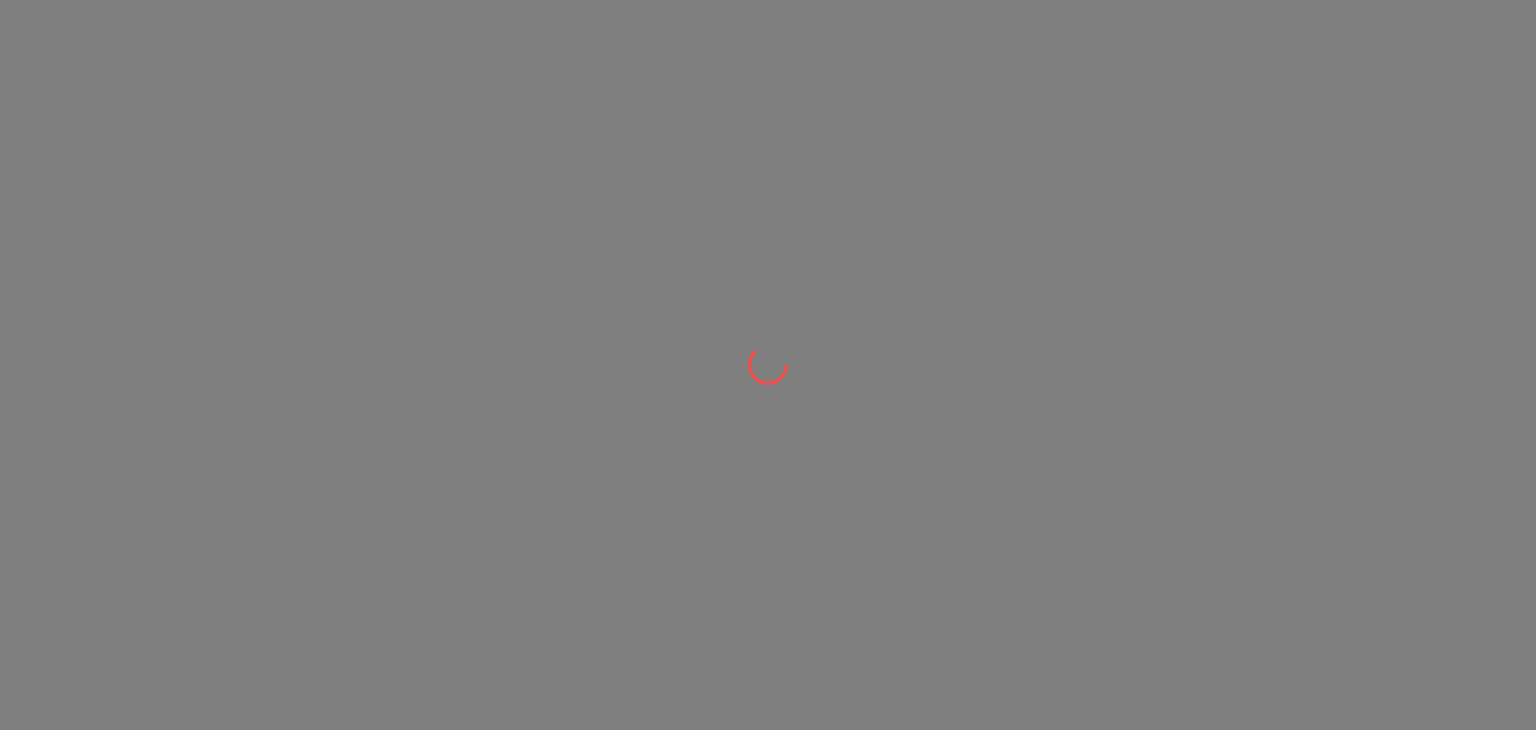 scroll, scrollTop: 0, scrollLeft: 0, axis: both 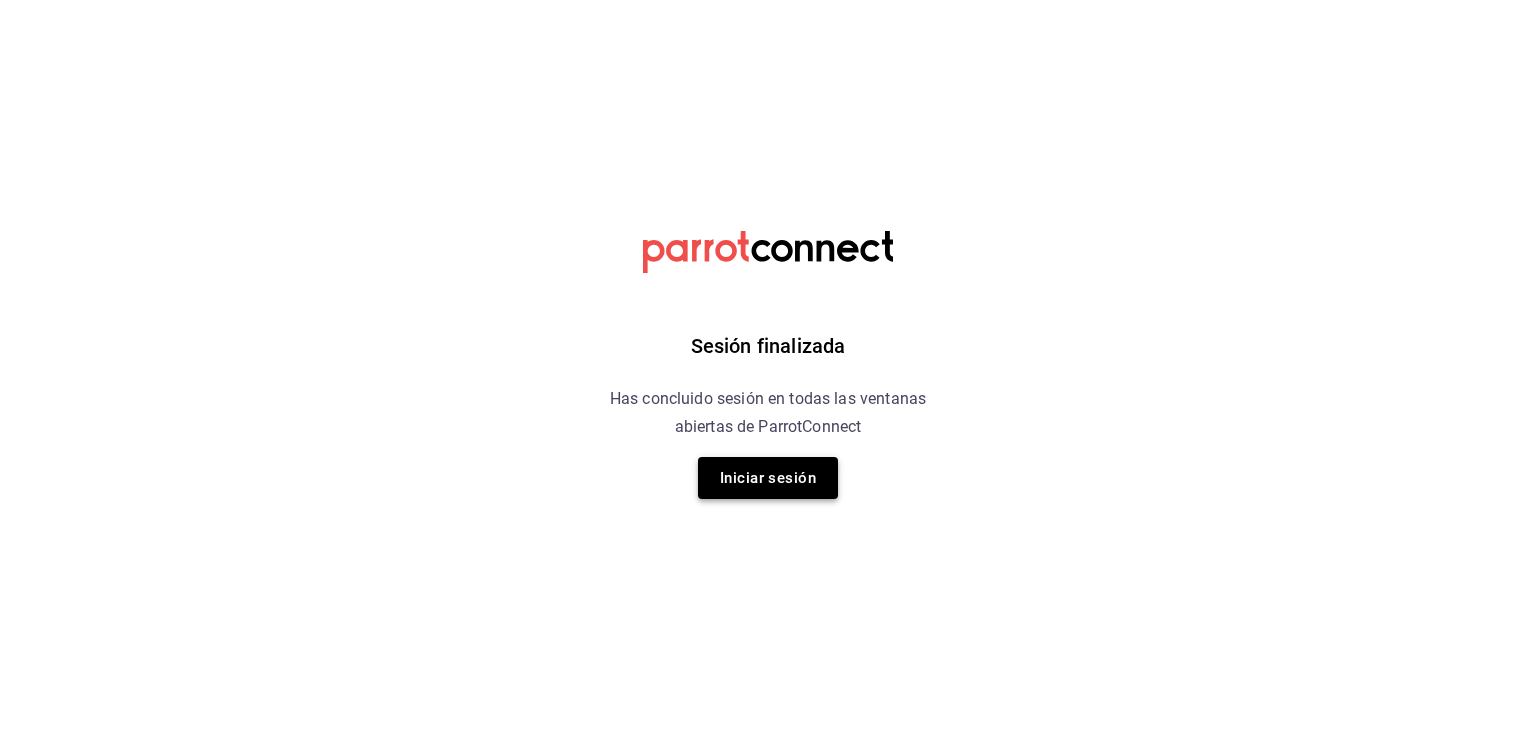 click on "Iniciar sesión" at bounding box center (768, 478) 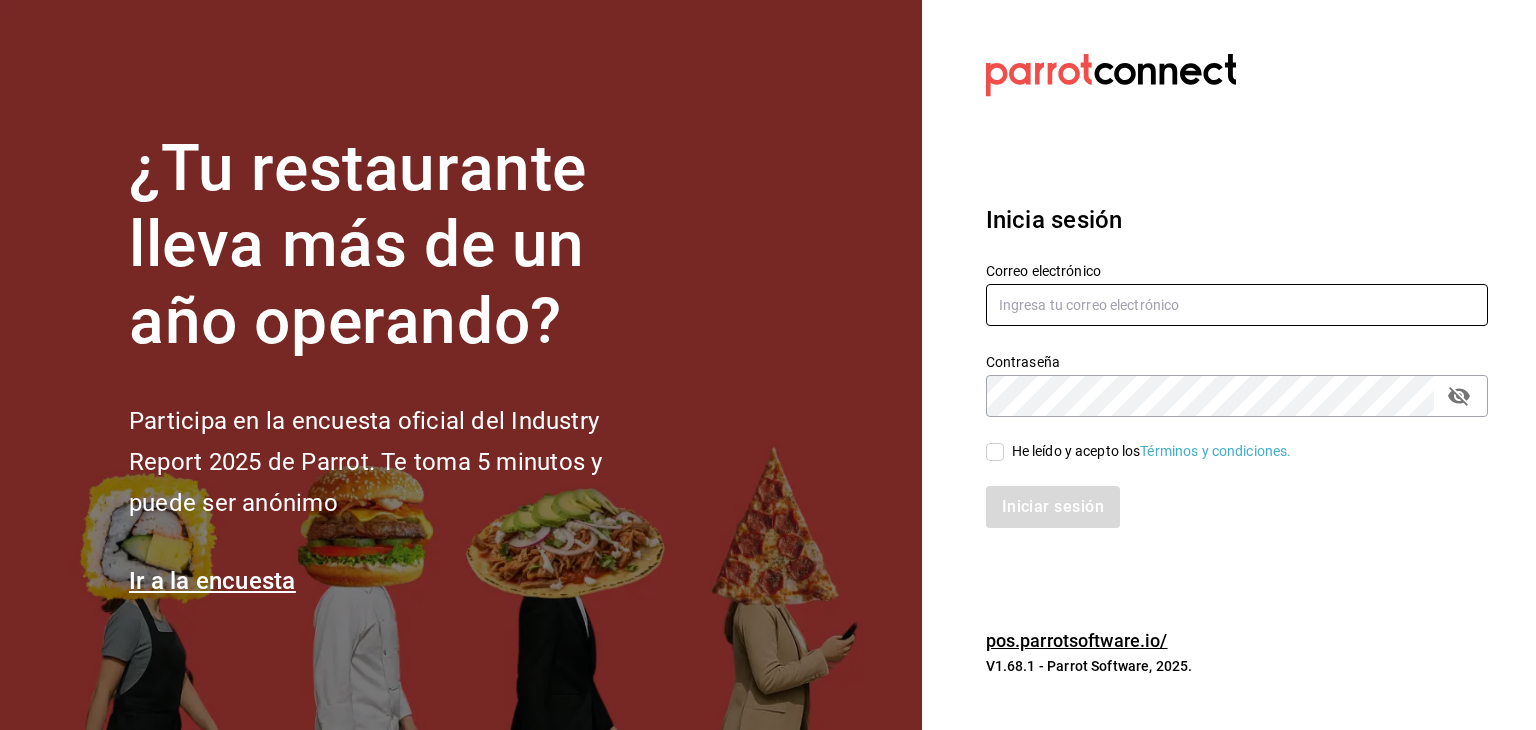click at bounding box center (1237, 305) 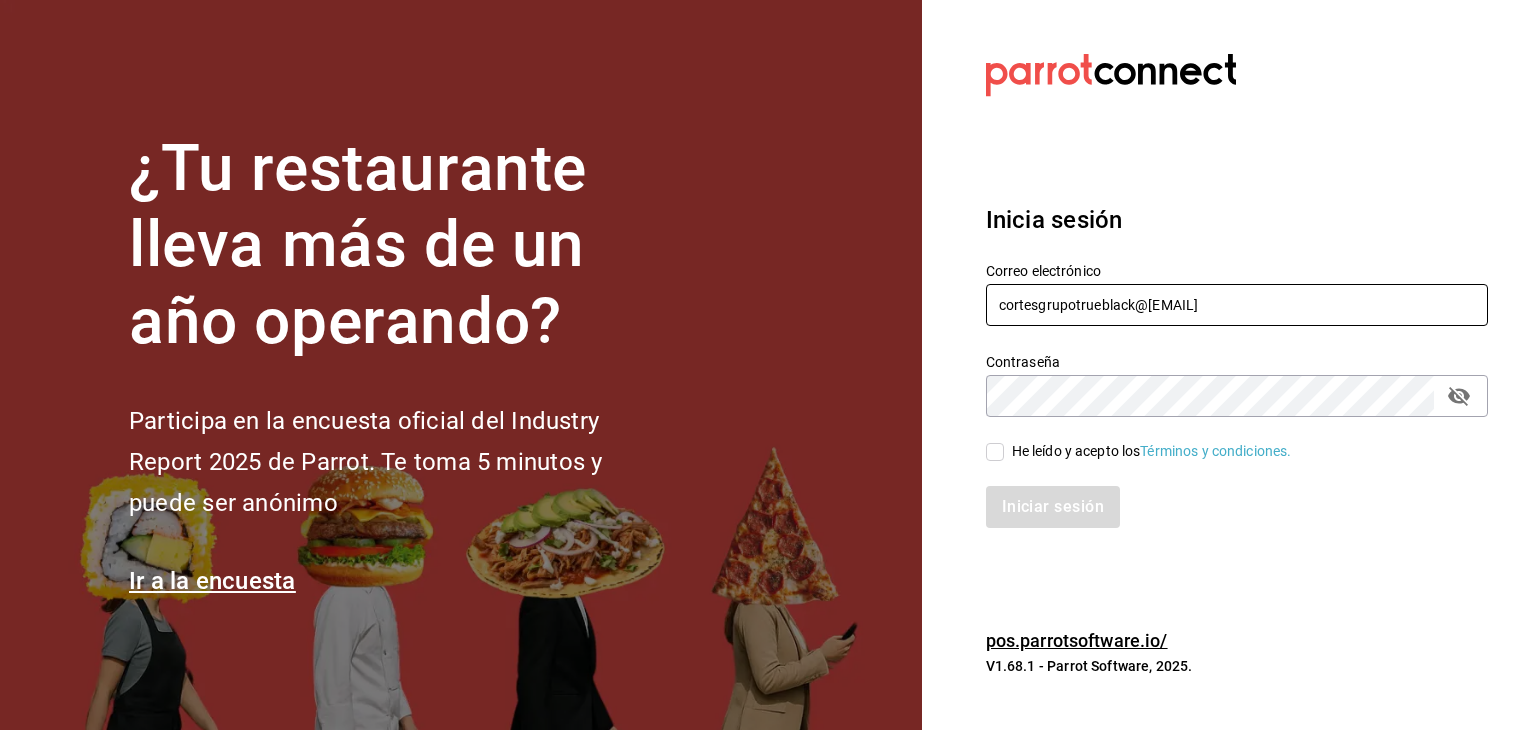type on "cortesgrupotrueblack@gmail.com" 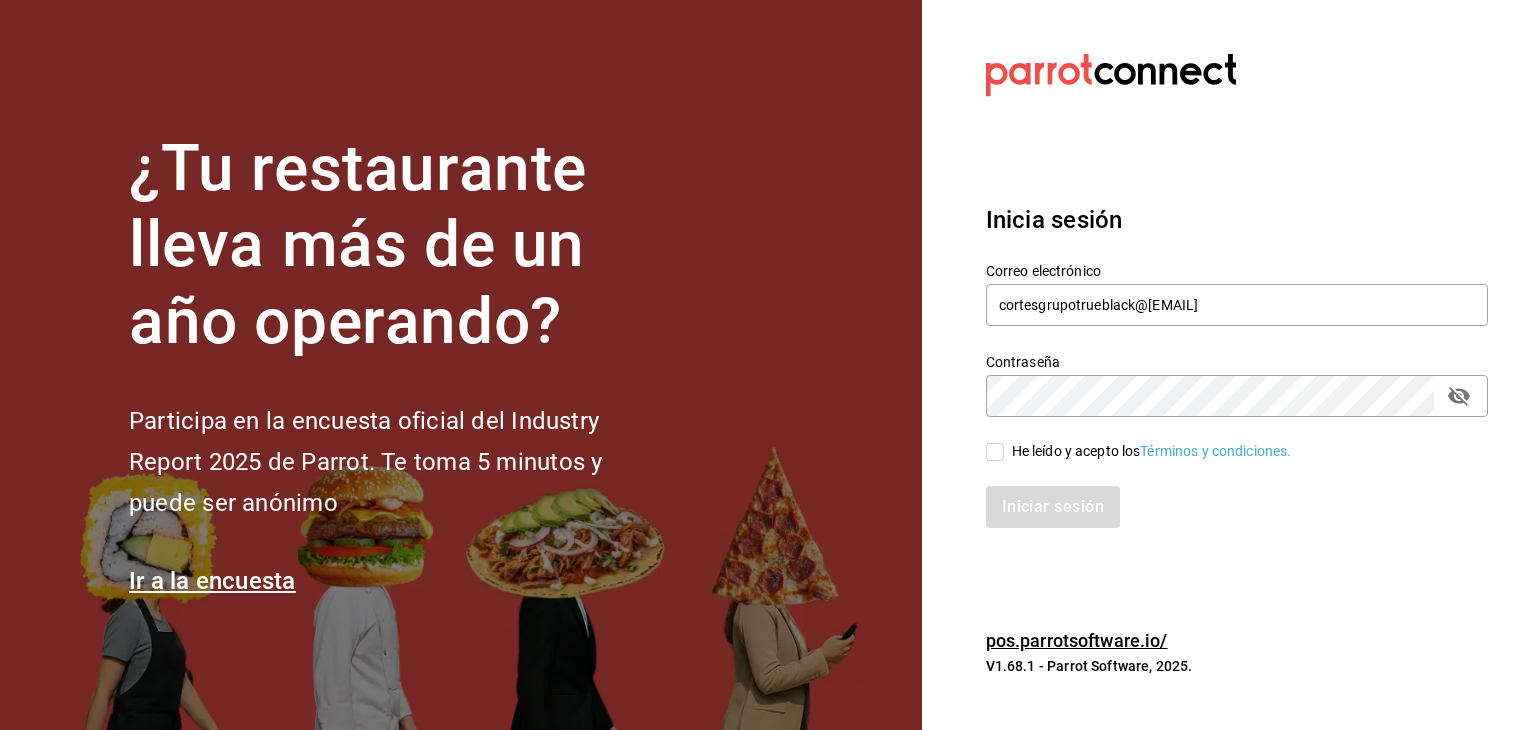 click on "He leído y acepto los  Términos y condiciones." at bounding box center (995, 452) 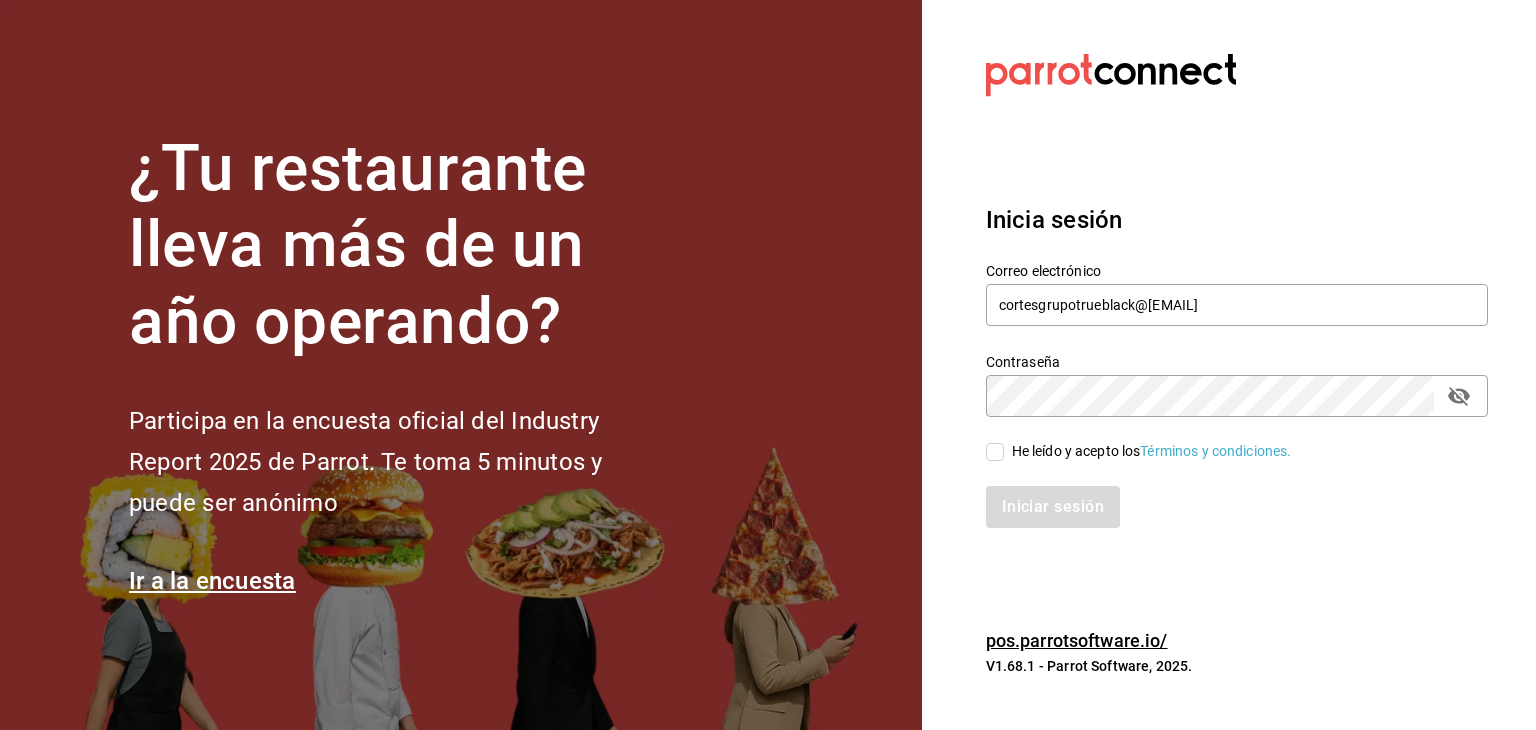 checkbox on "true" 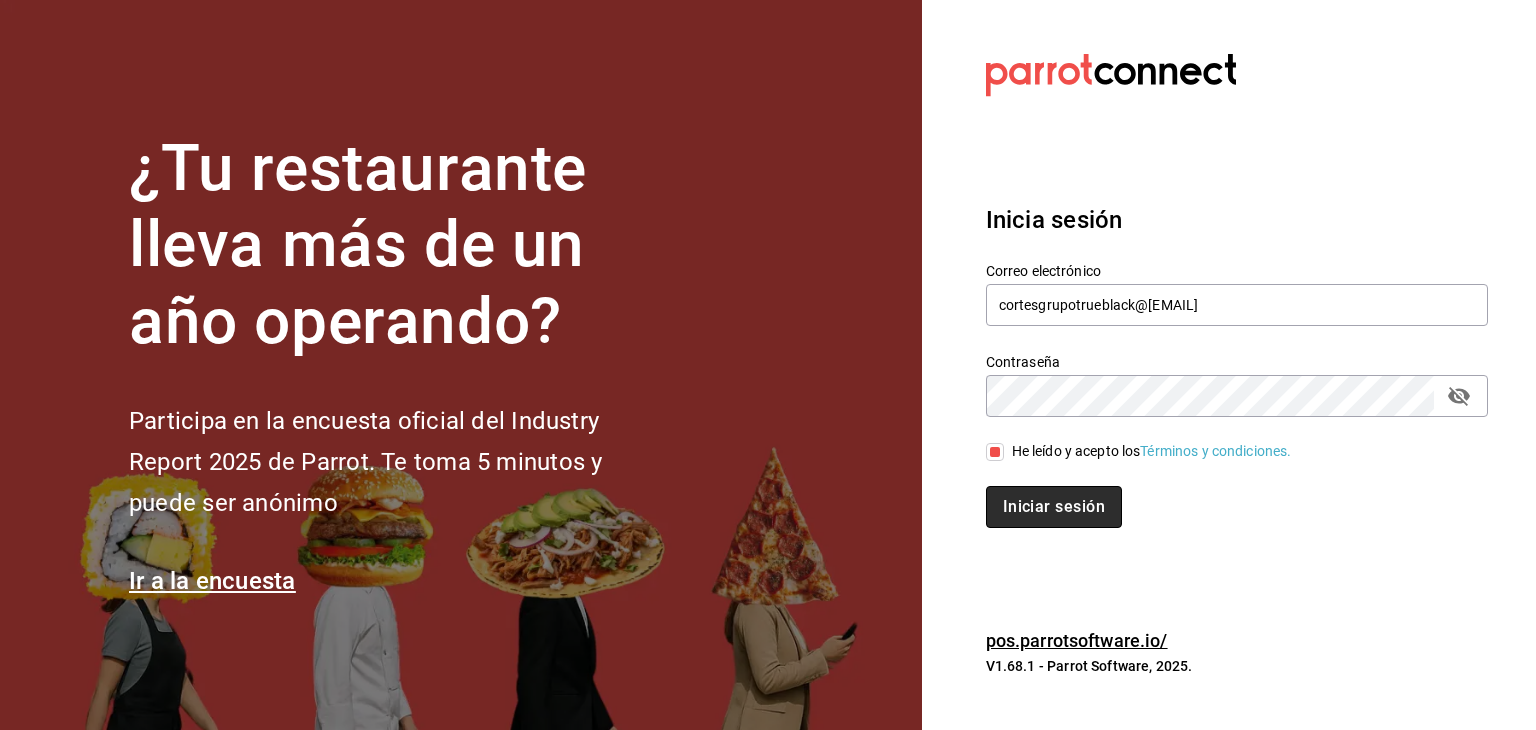 click on "Iniciar sesión" at bounding box center (1054, 507) 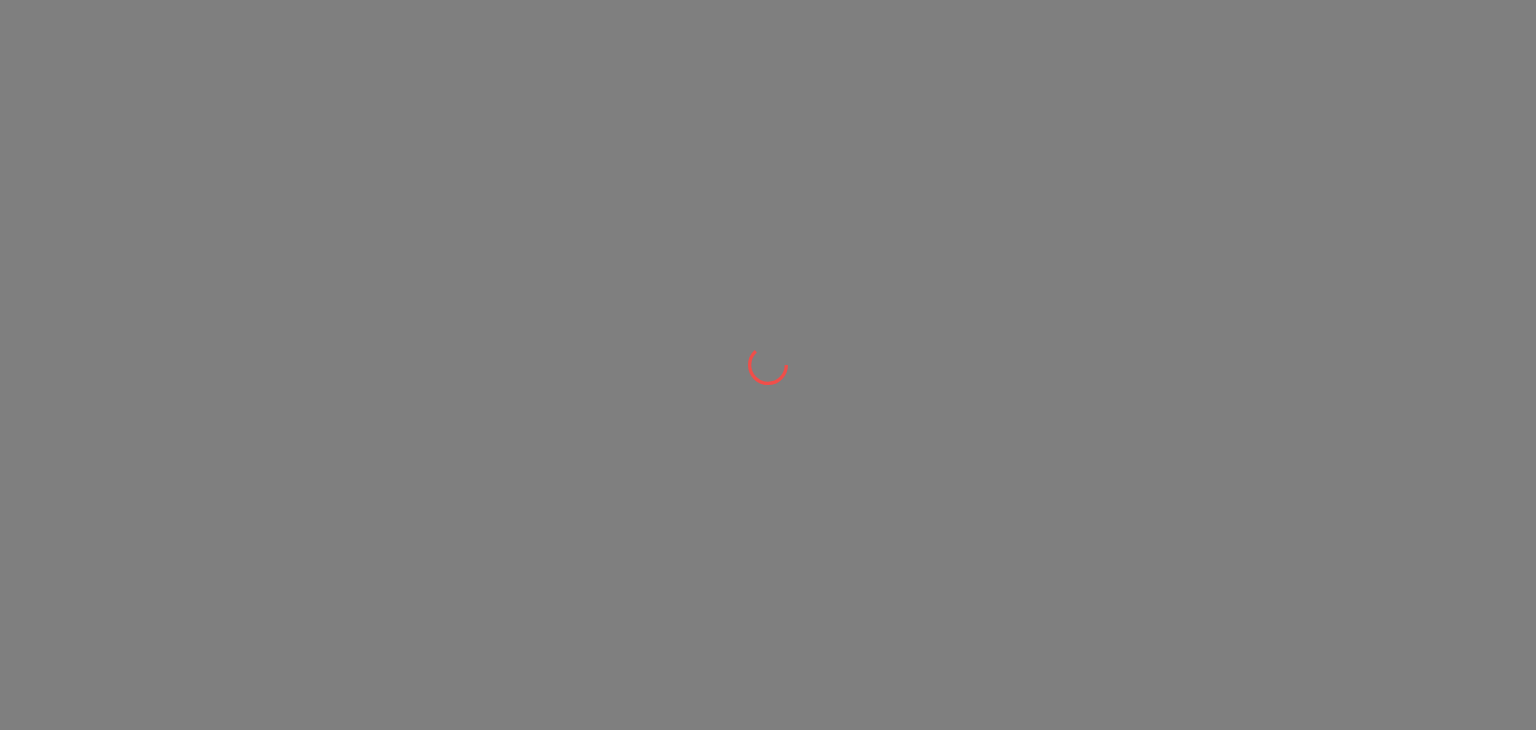 scroll, scrollTop: 0, scrollLeft: 0, axis: both 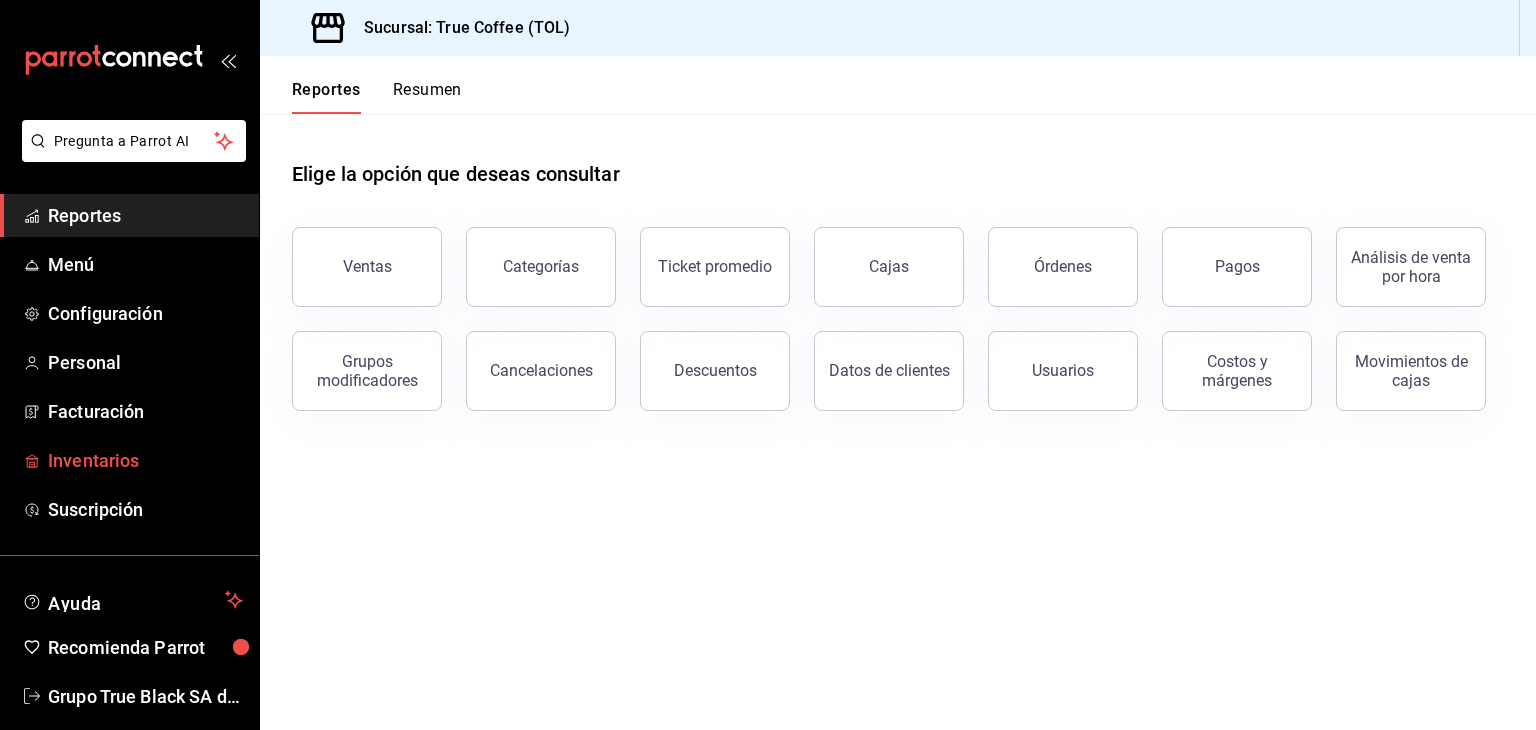 click on "Inventarios" at bounding box center (145, 460) 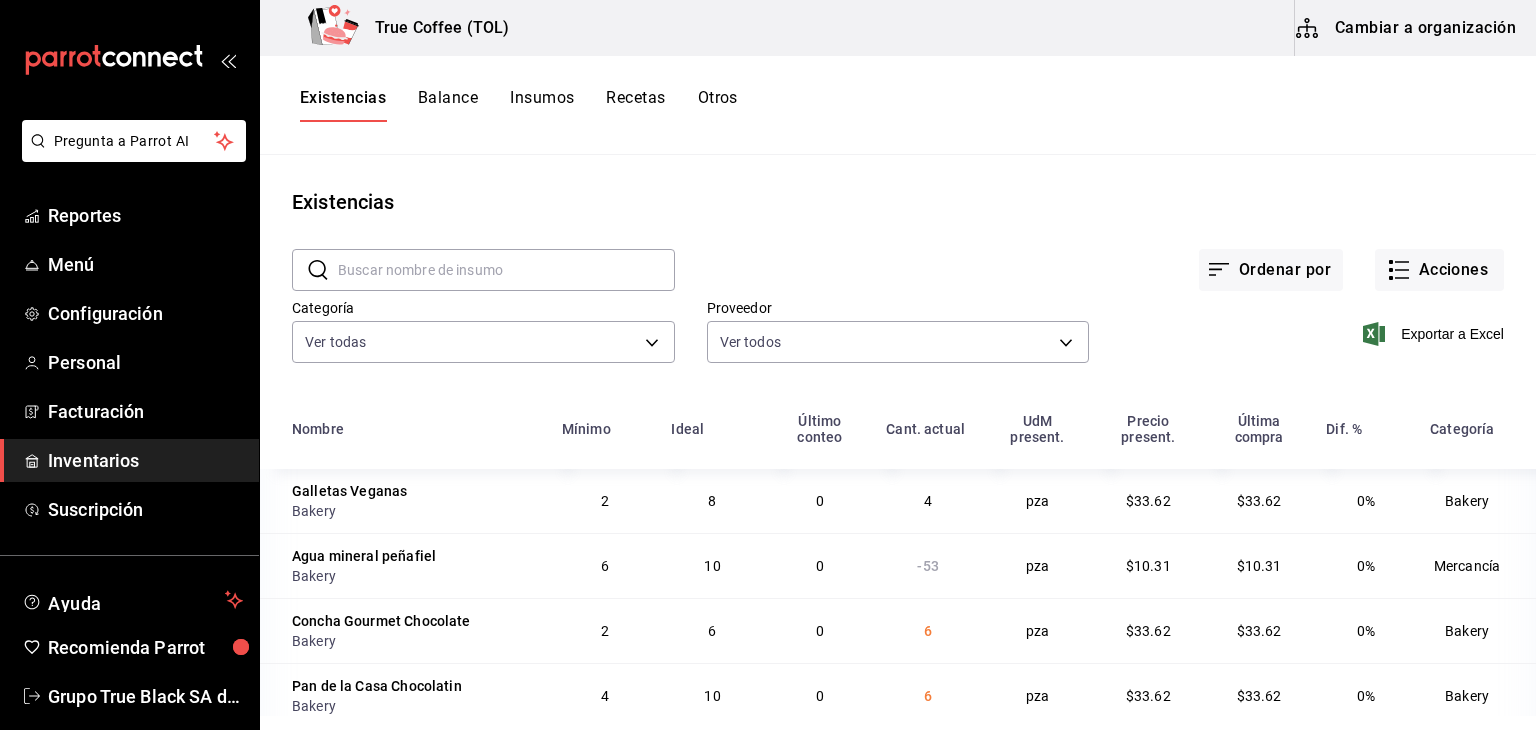 click at bounding box center (506, 270) 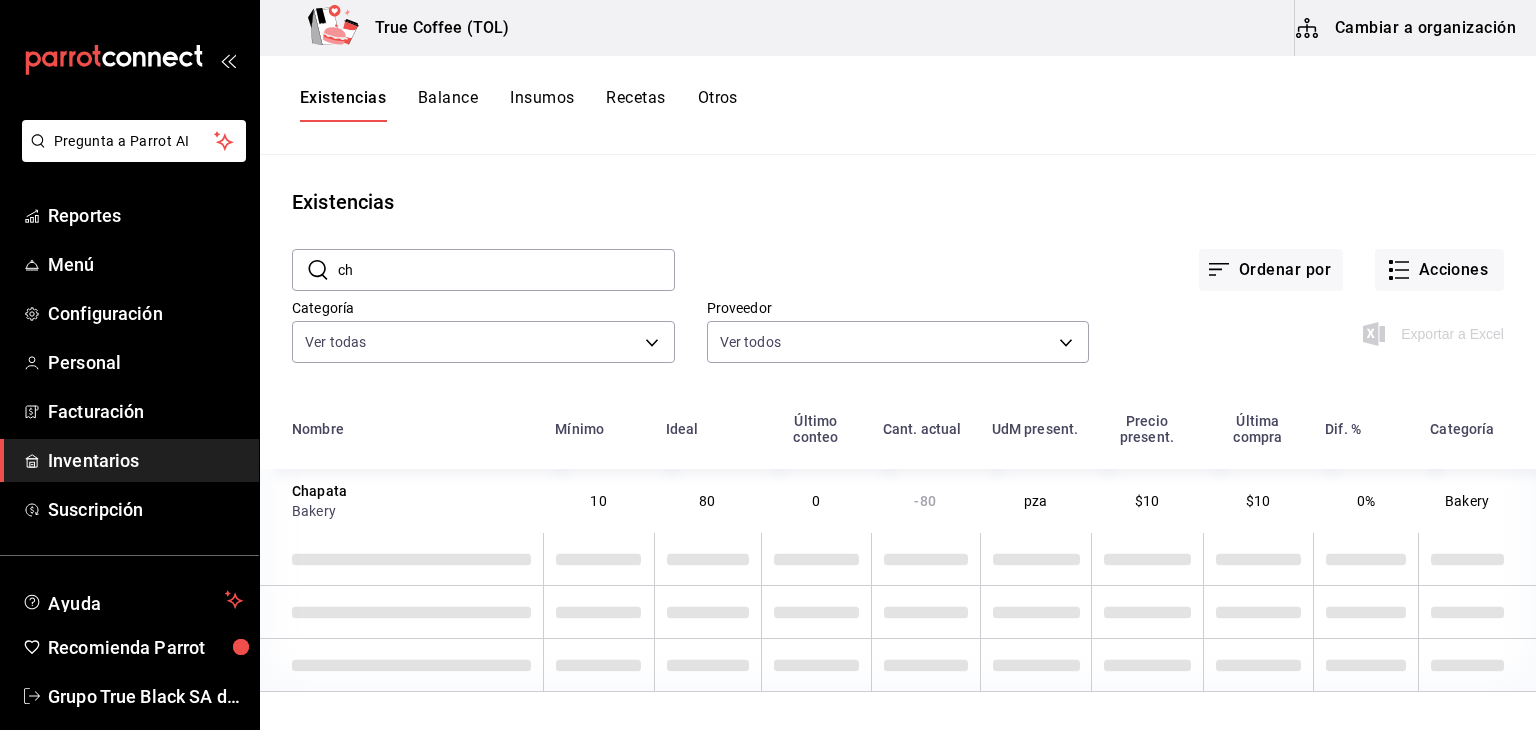 type on "c" 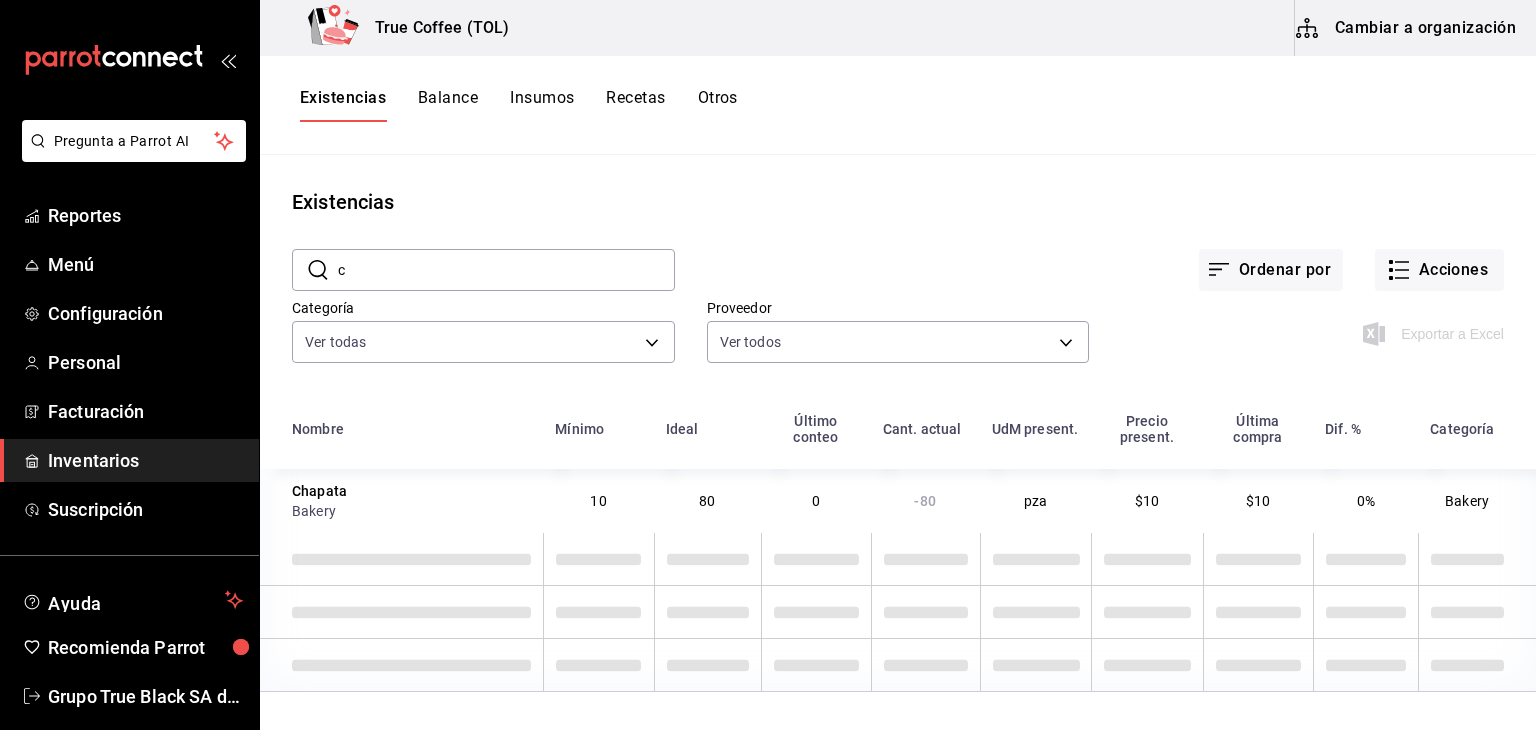 type 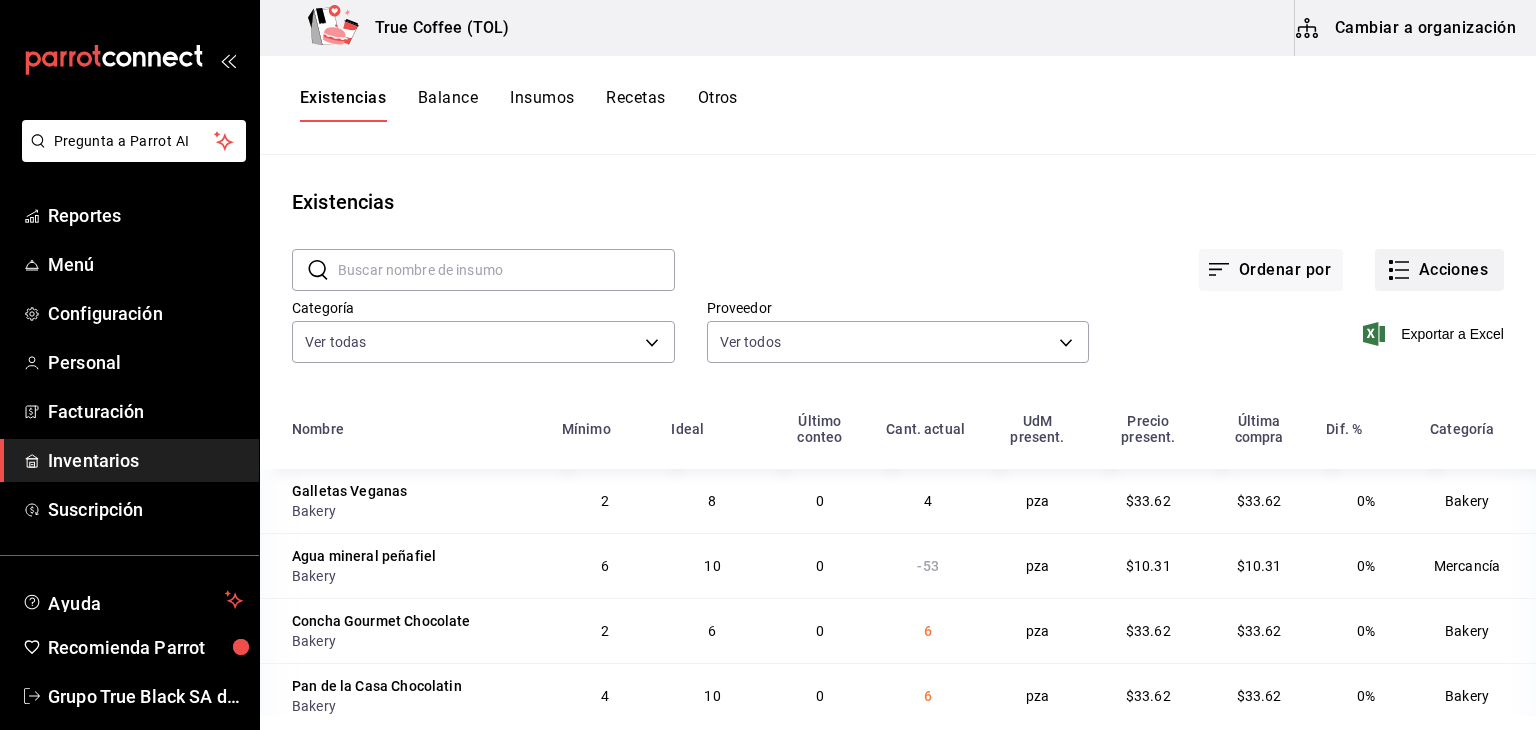 click on "Acciones" at bounding box center [1439, 270] 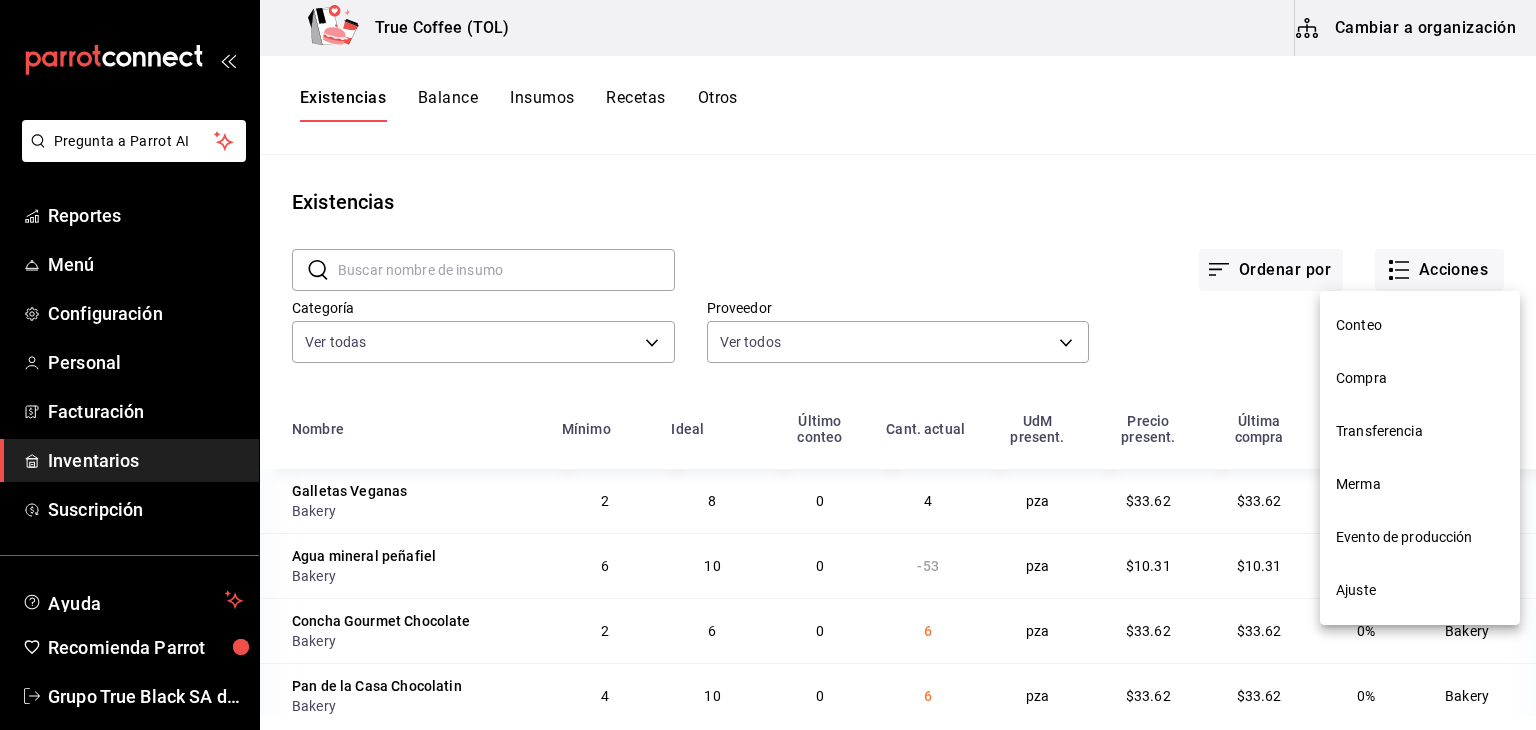 click on "Compra" at bounding box center [1420, 378] 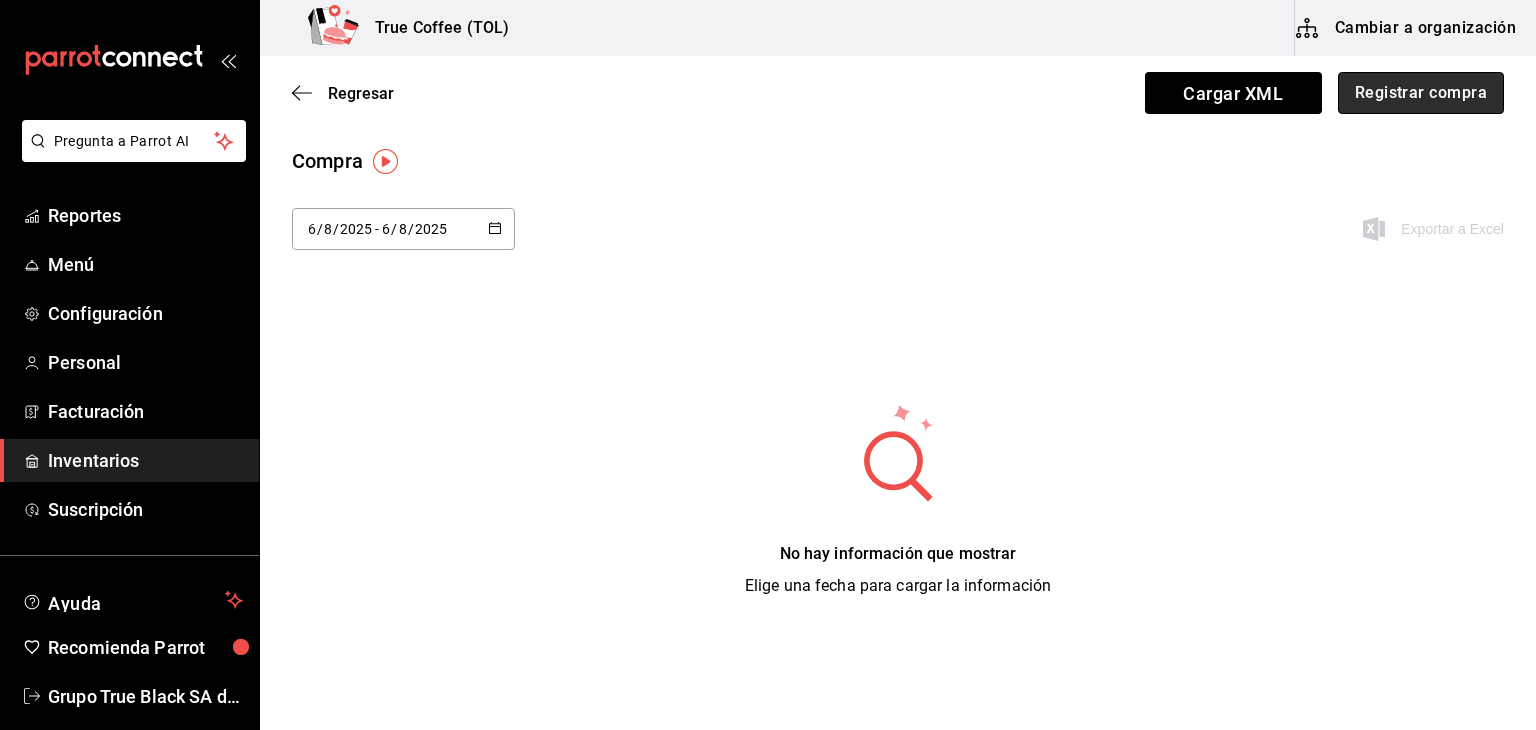 click on "Registrar compra" at bounding box center [1421, 93] 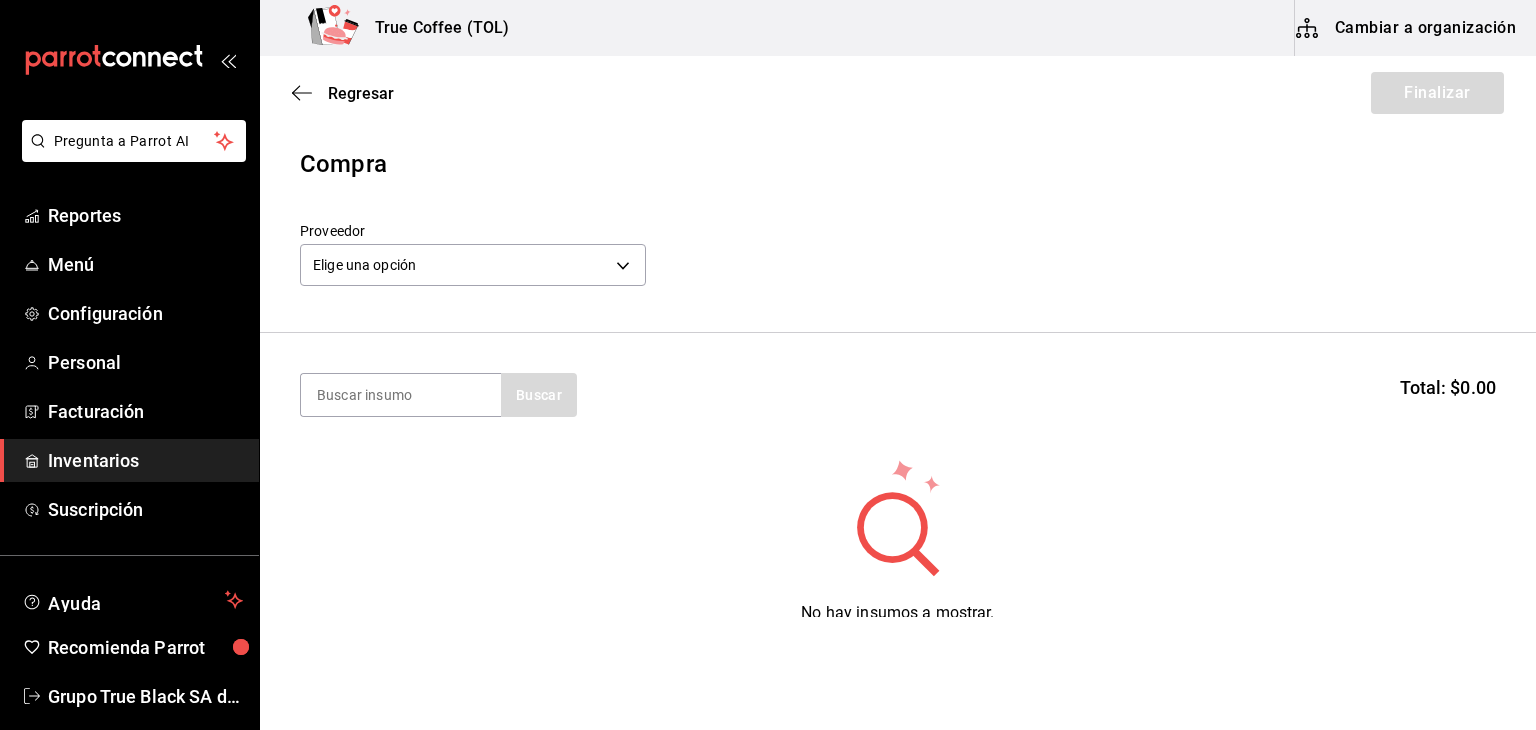 click on "Elige una opción default" at bounding box center (473, 262) 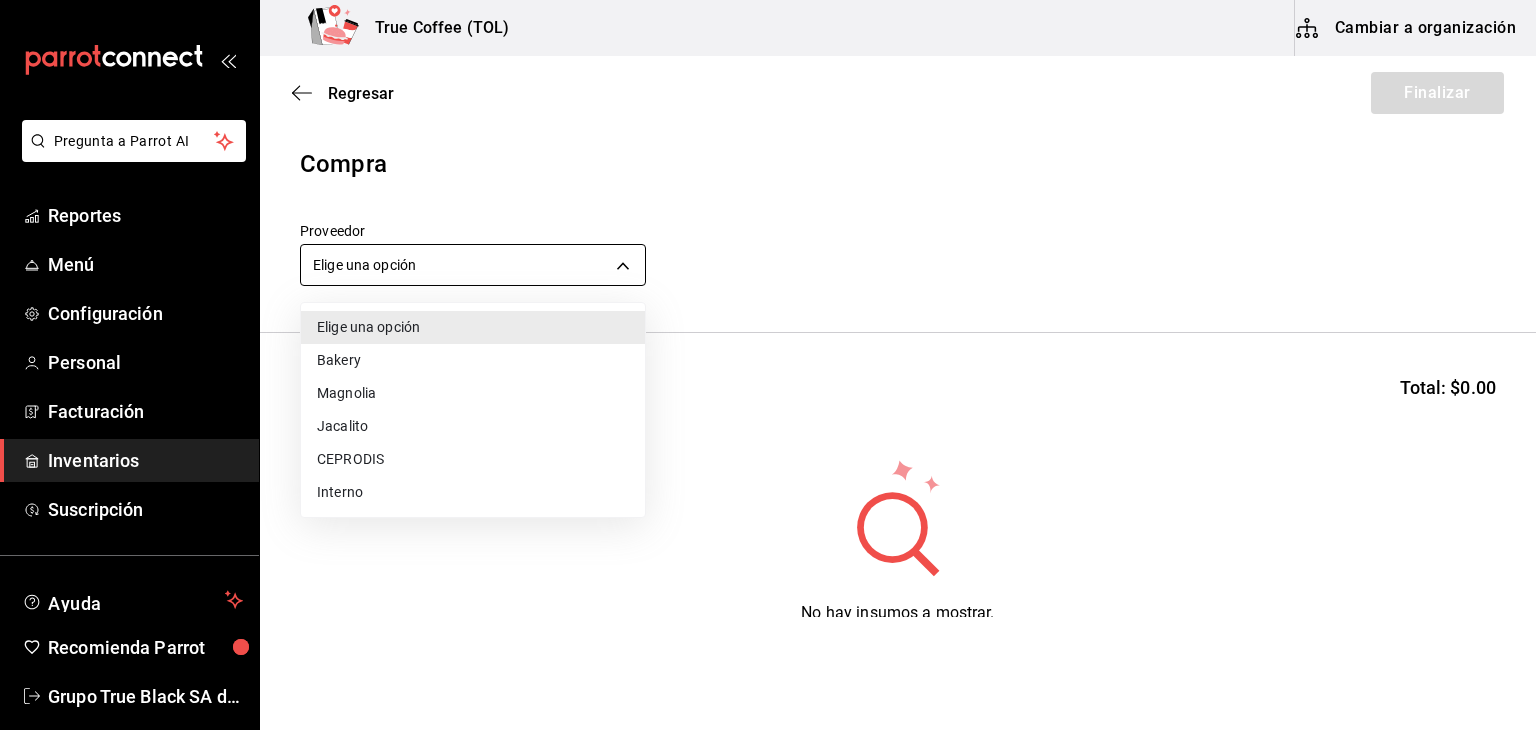 click on "Visitar centro de ayuda ([PHONE]) [EMAIL] Visitar centro de ayuda ([PHONE])" at bounding box center [768, 308] 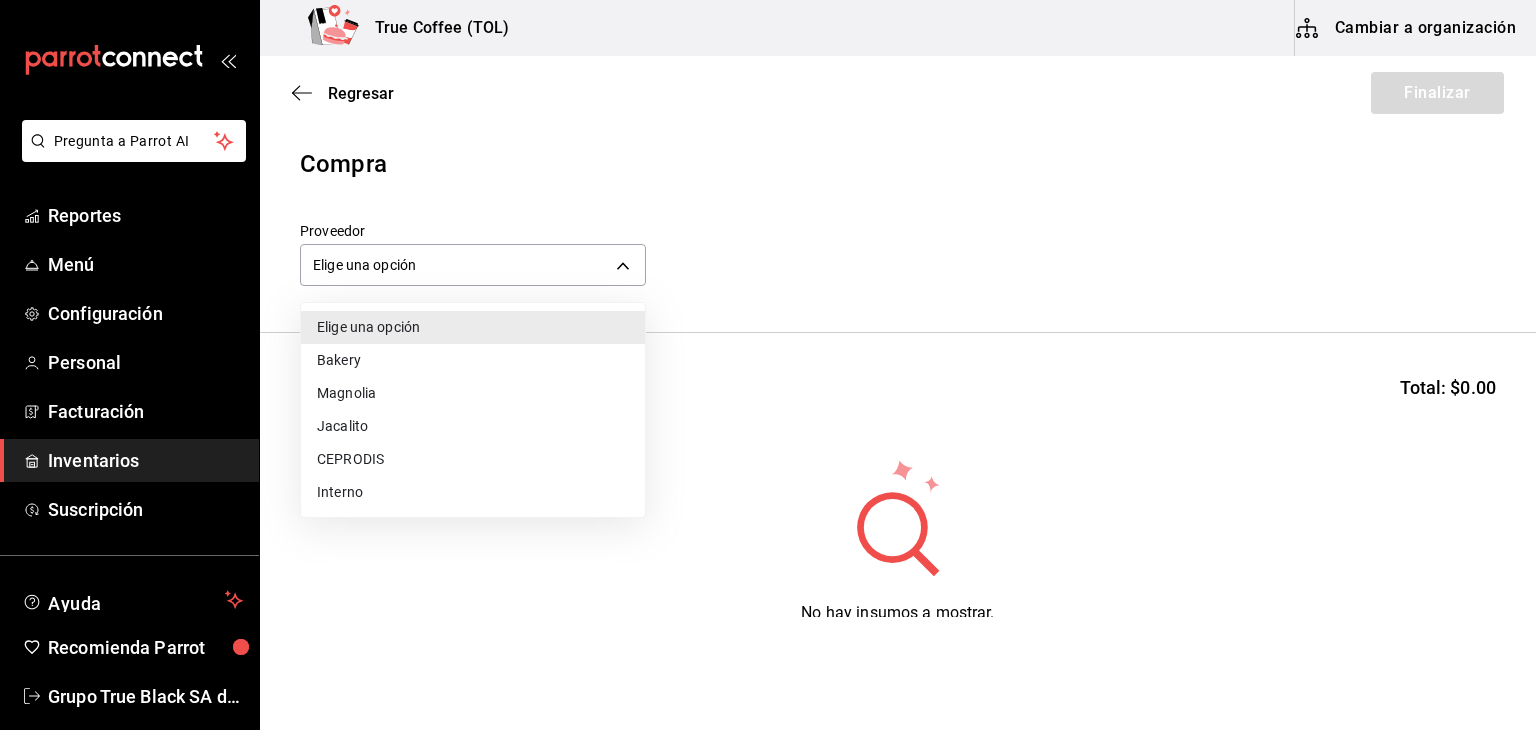 click on "Bakery" at bounding box center (473, 360) 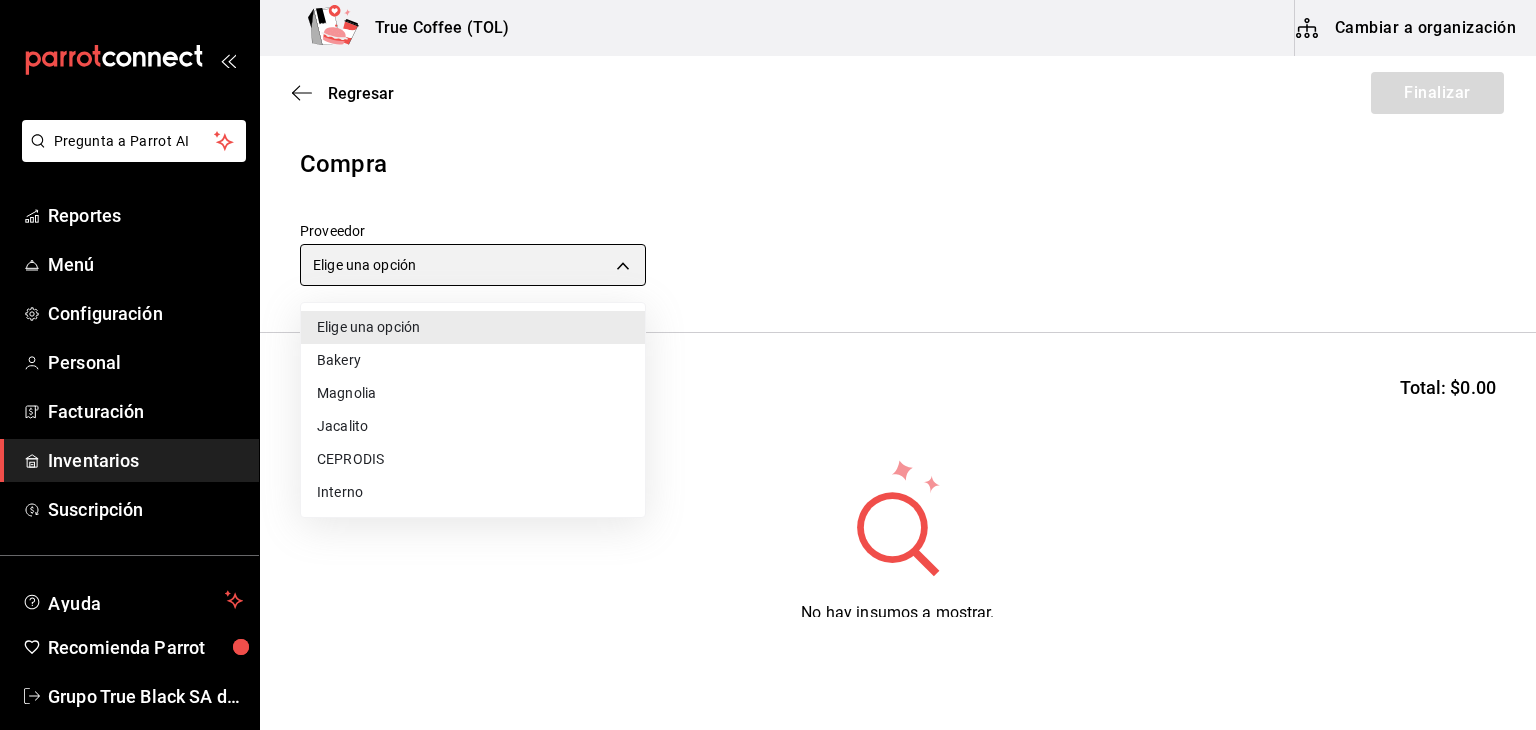 type on "e04ef907-a528-4bed-b84b-3795ef7164b4" 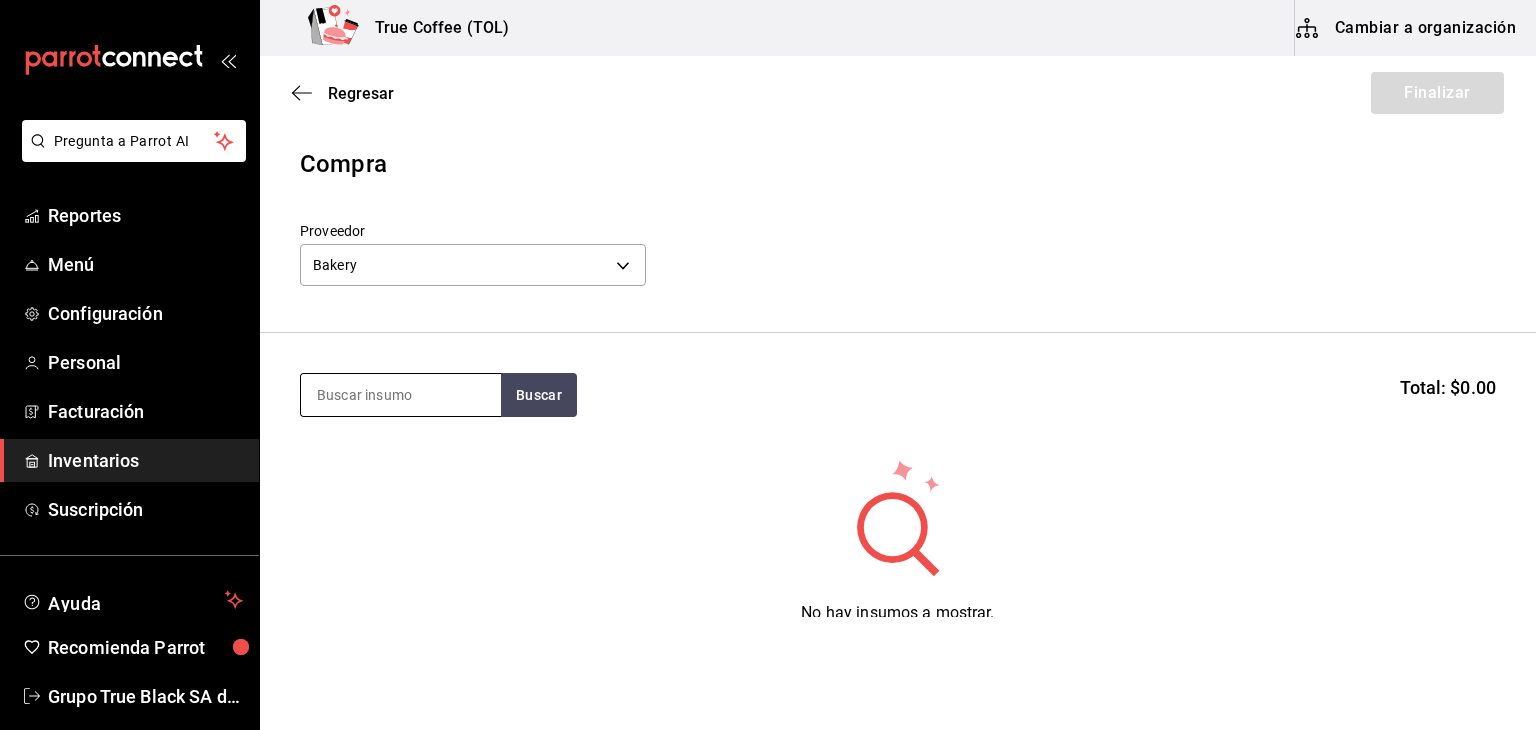 click at bounding box center (401, 395) 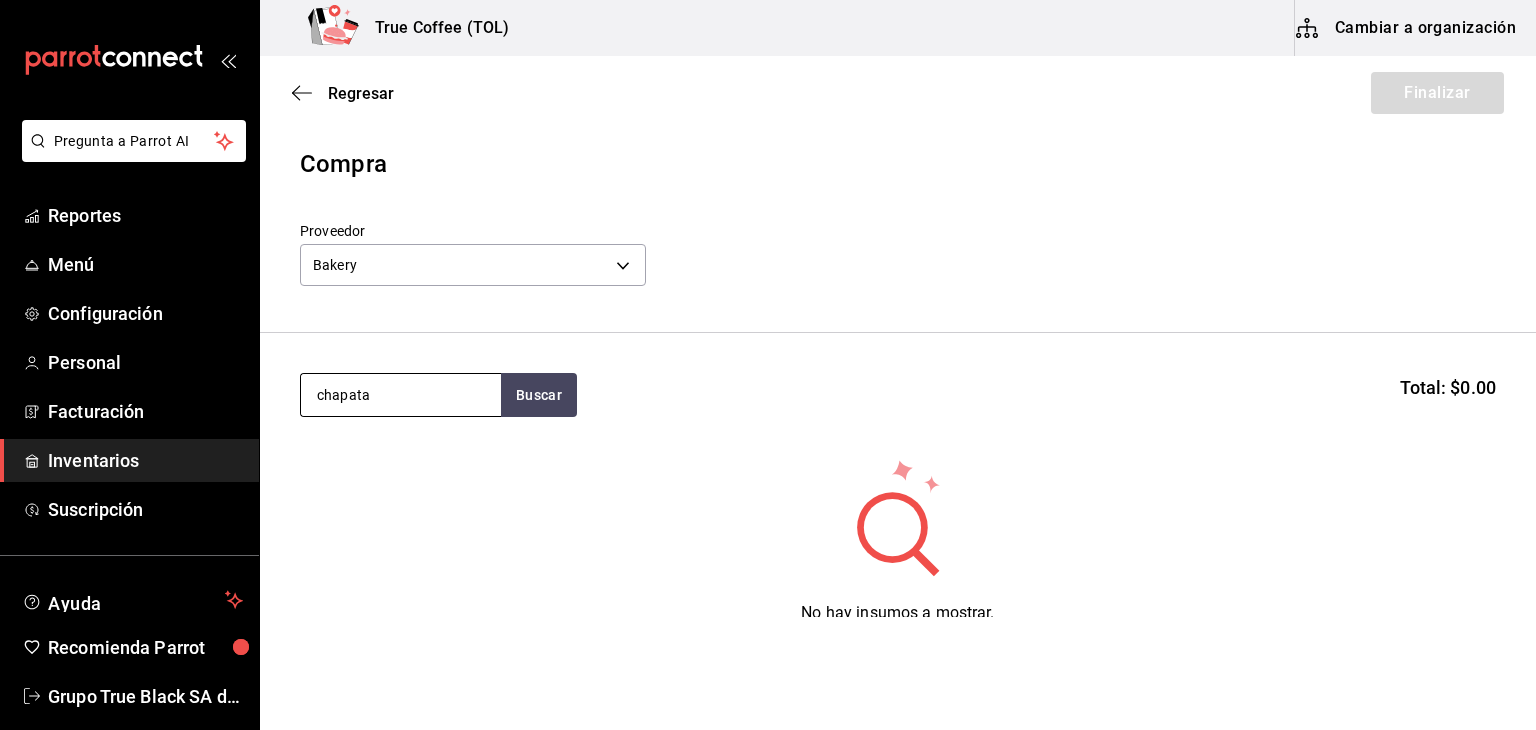 type on "chapata" 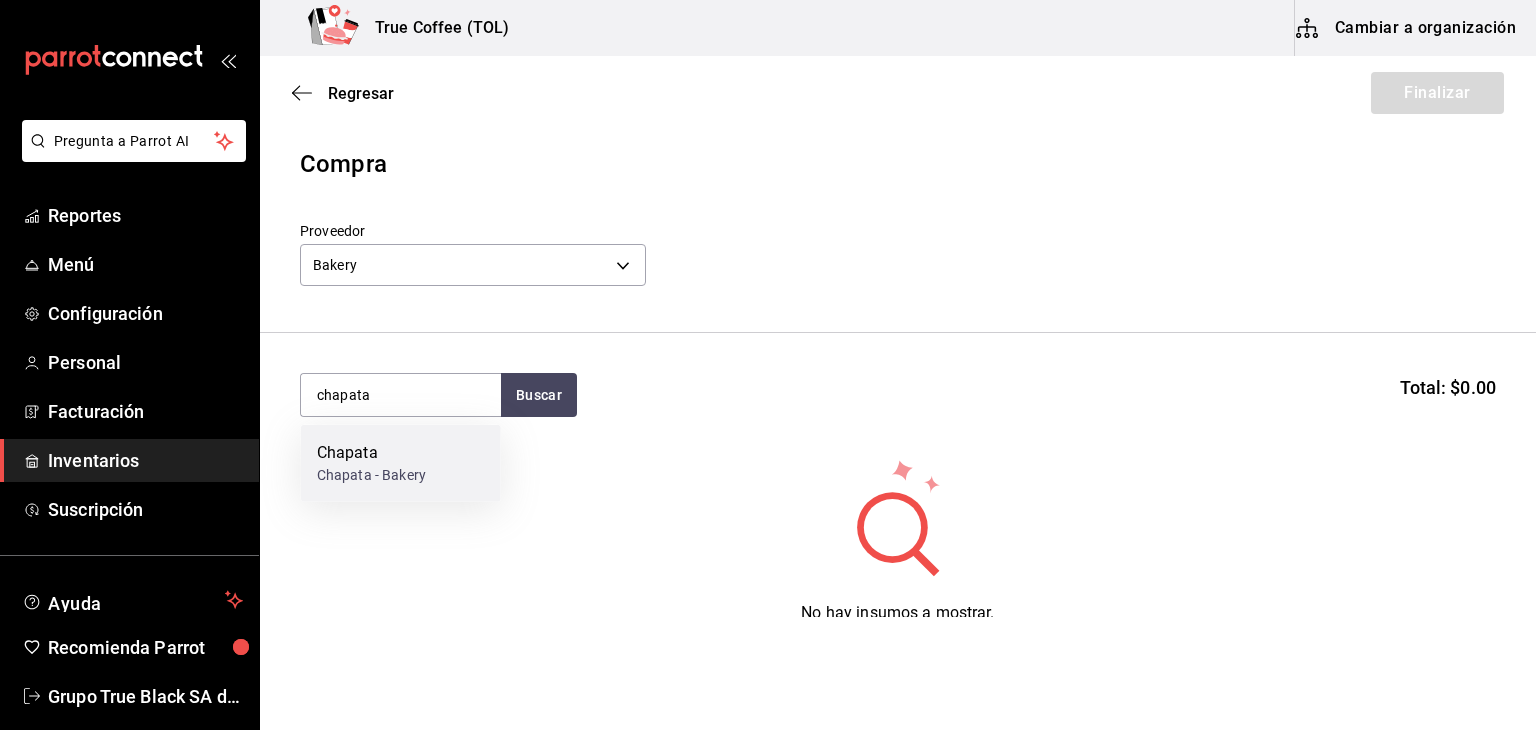 click on "Chapata Chapata - Bakery" at bounding box center [401, 463] 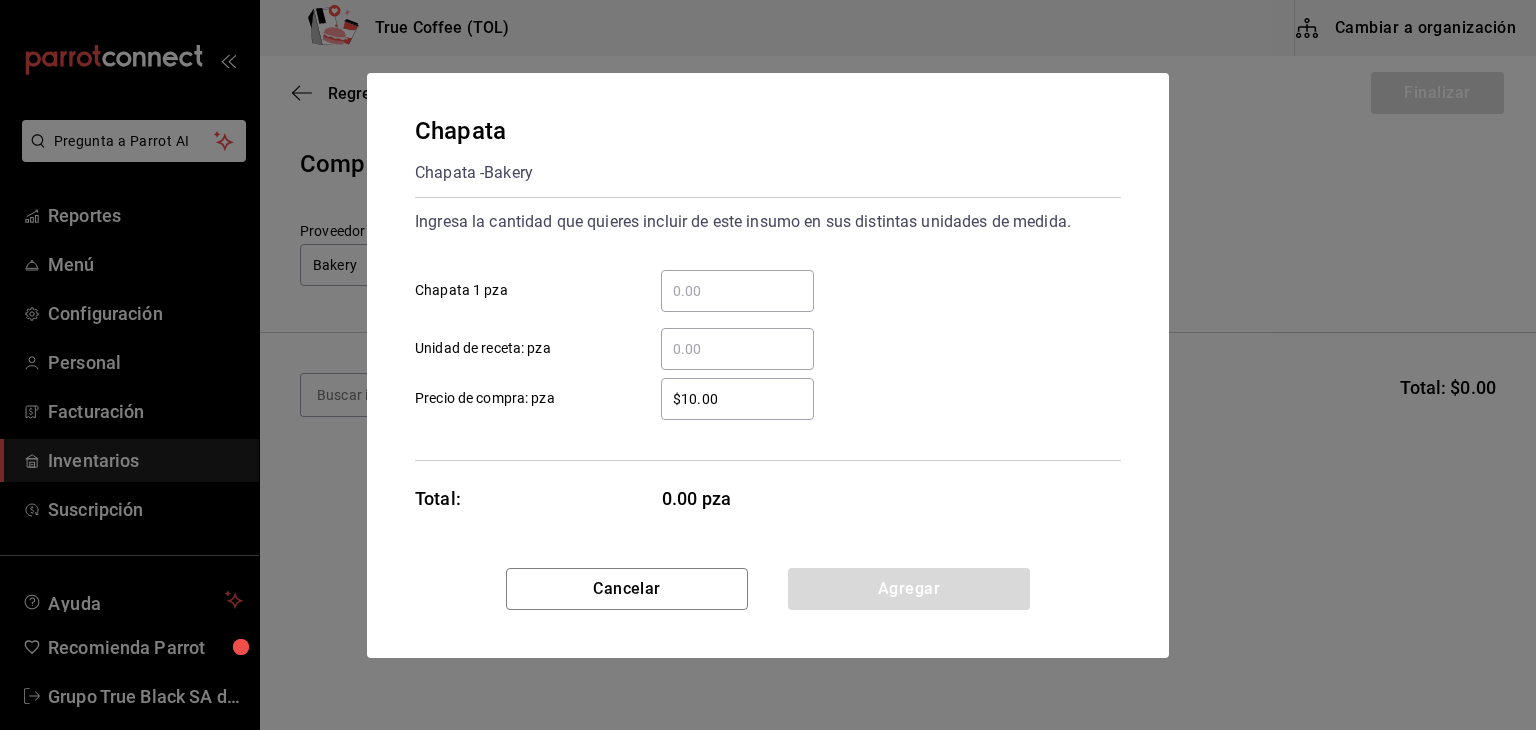 click on "​" at bounding box center (737, 291) 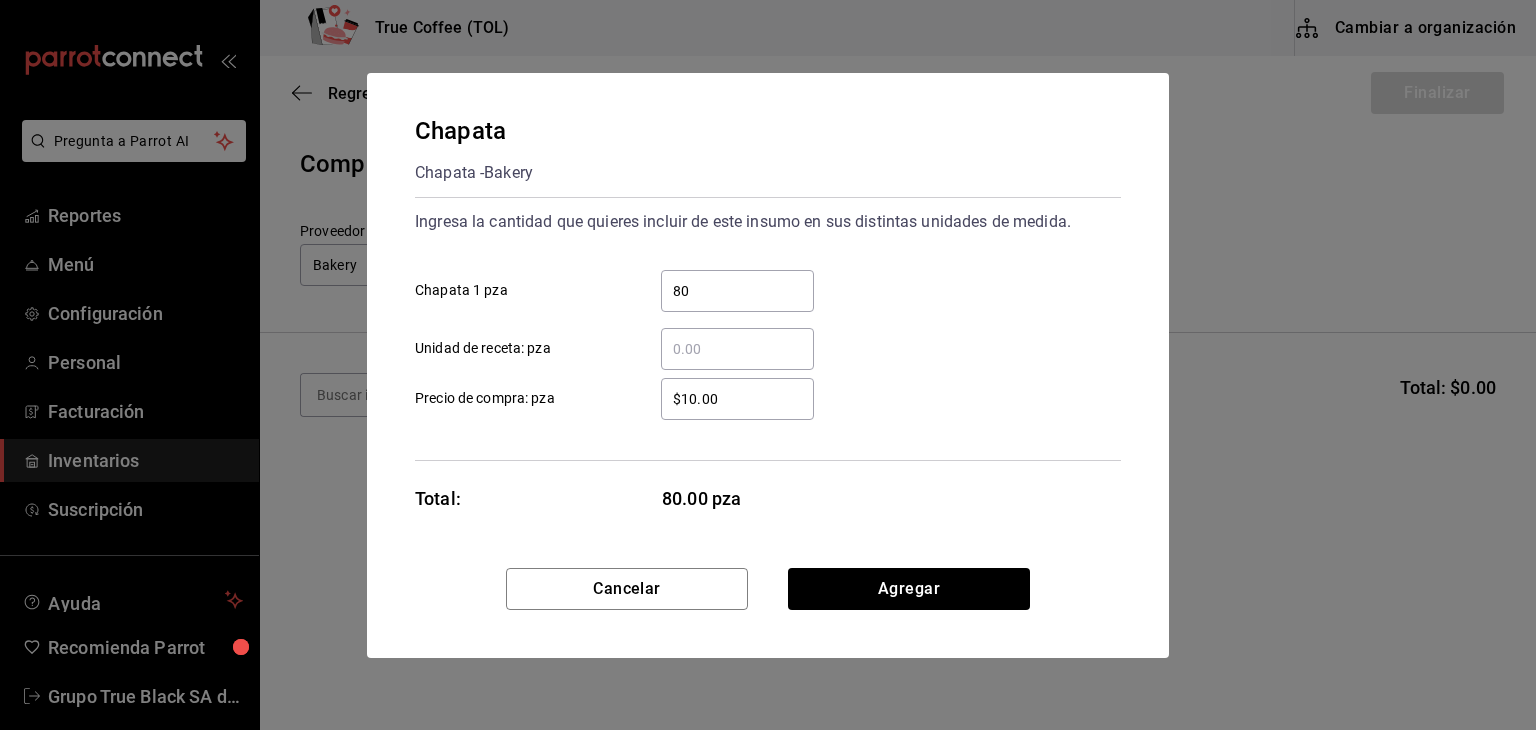type on "8" 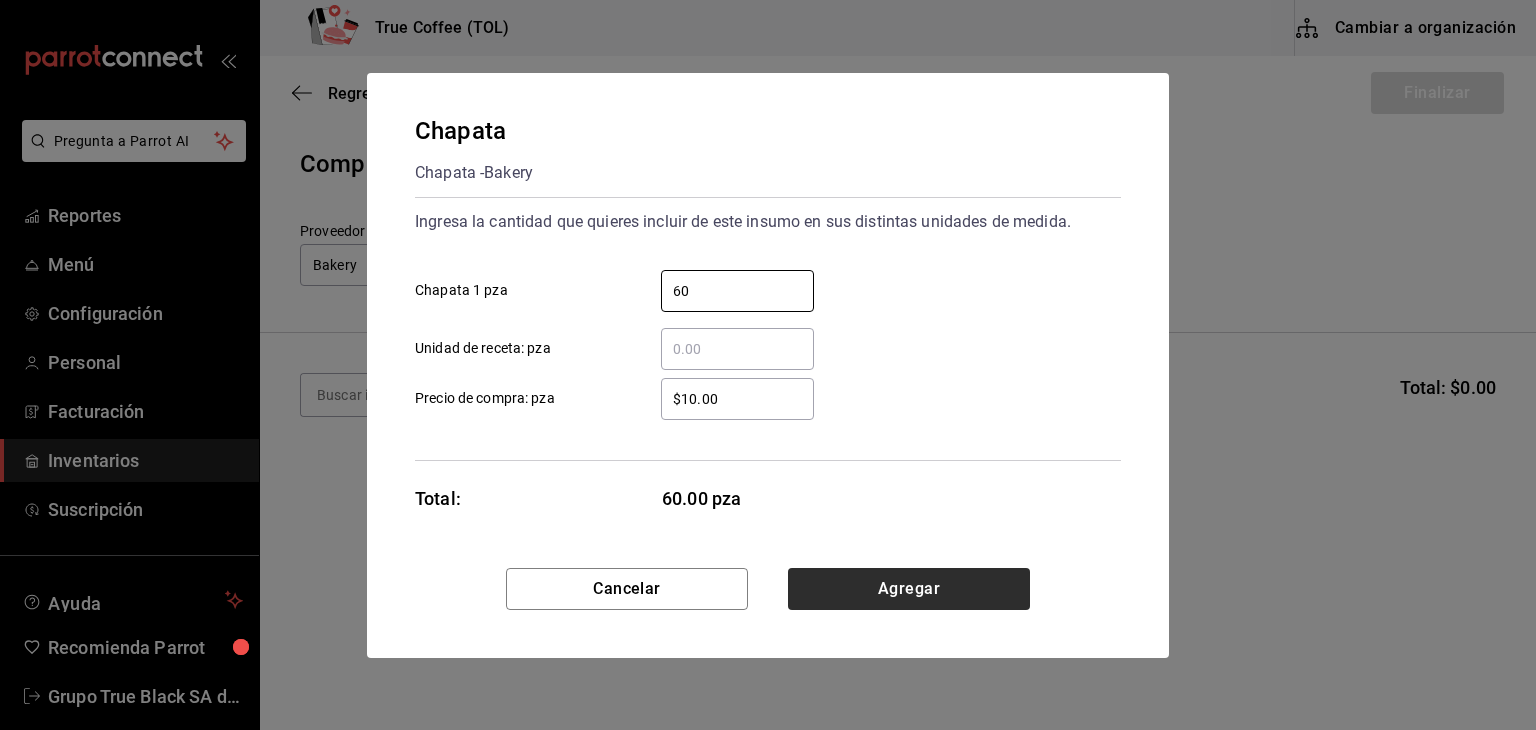 type on "60" 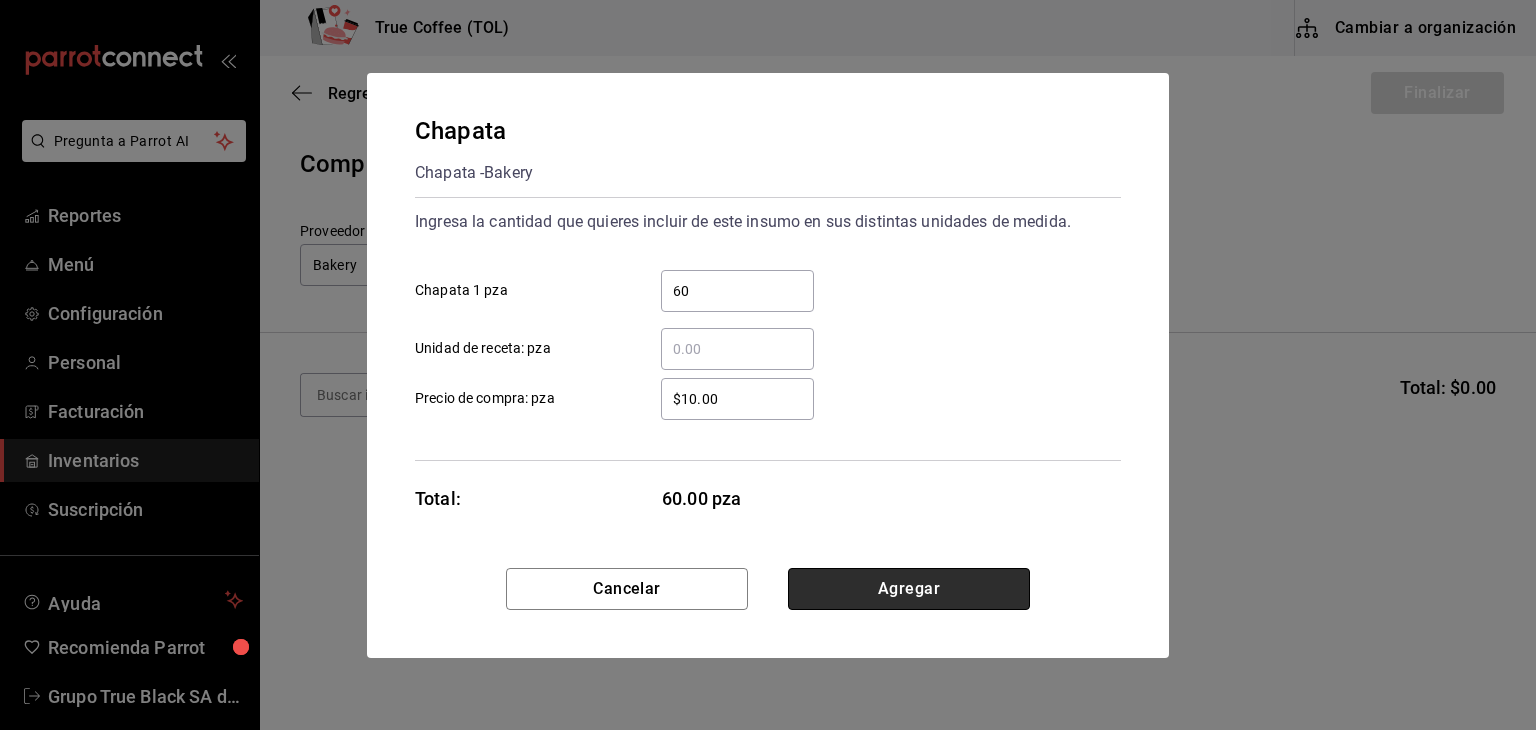 click on "Agregar" at bounding box center [909, 589] 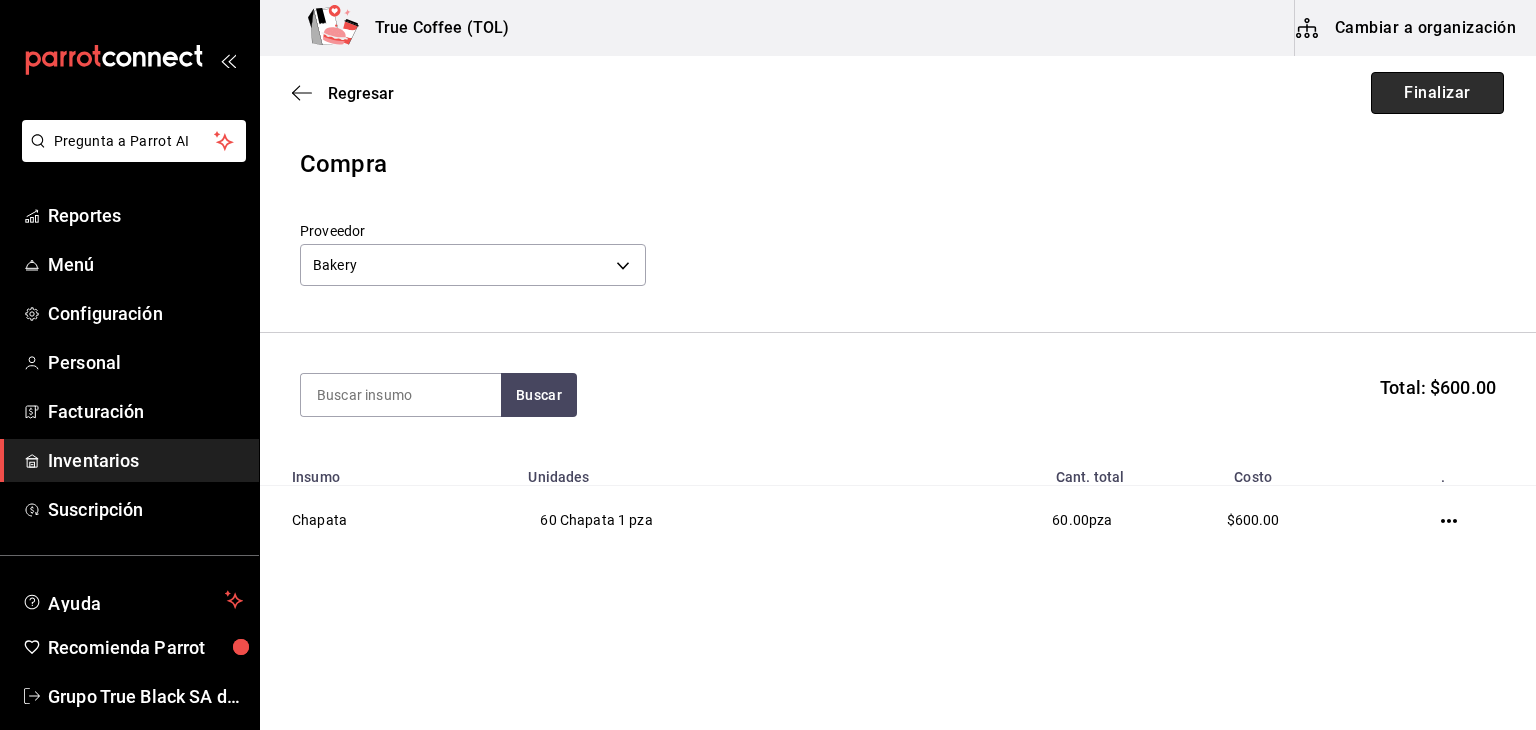 click on "Finalizar" at bounding box center (1437, 93) 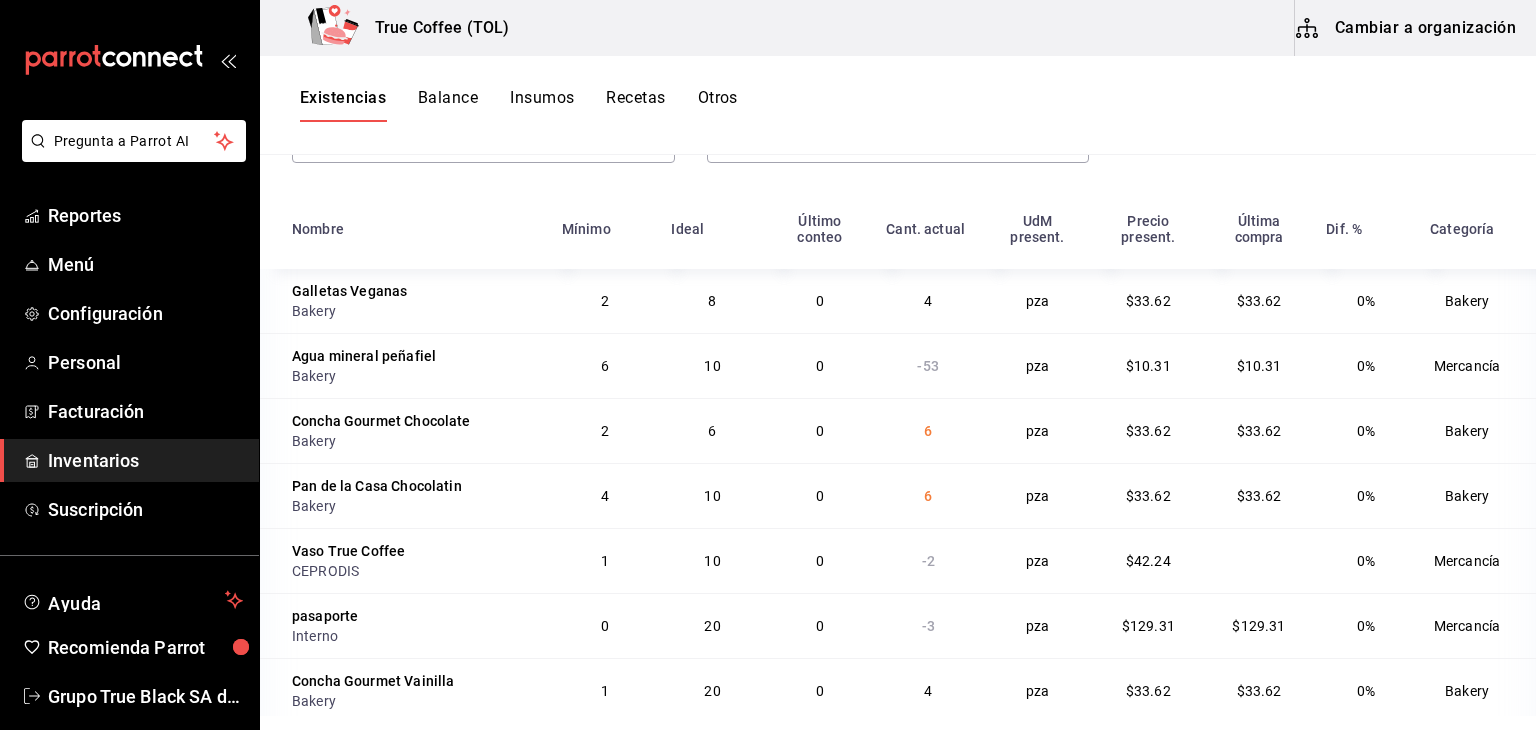 scroll, scrollTop: 244, scrollLeft: 0, axis: vertical 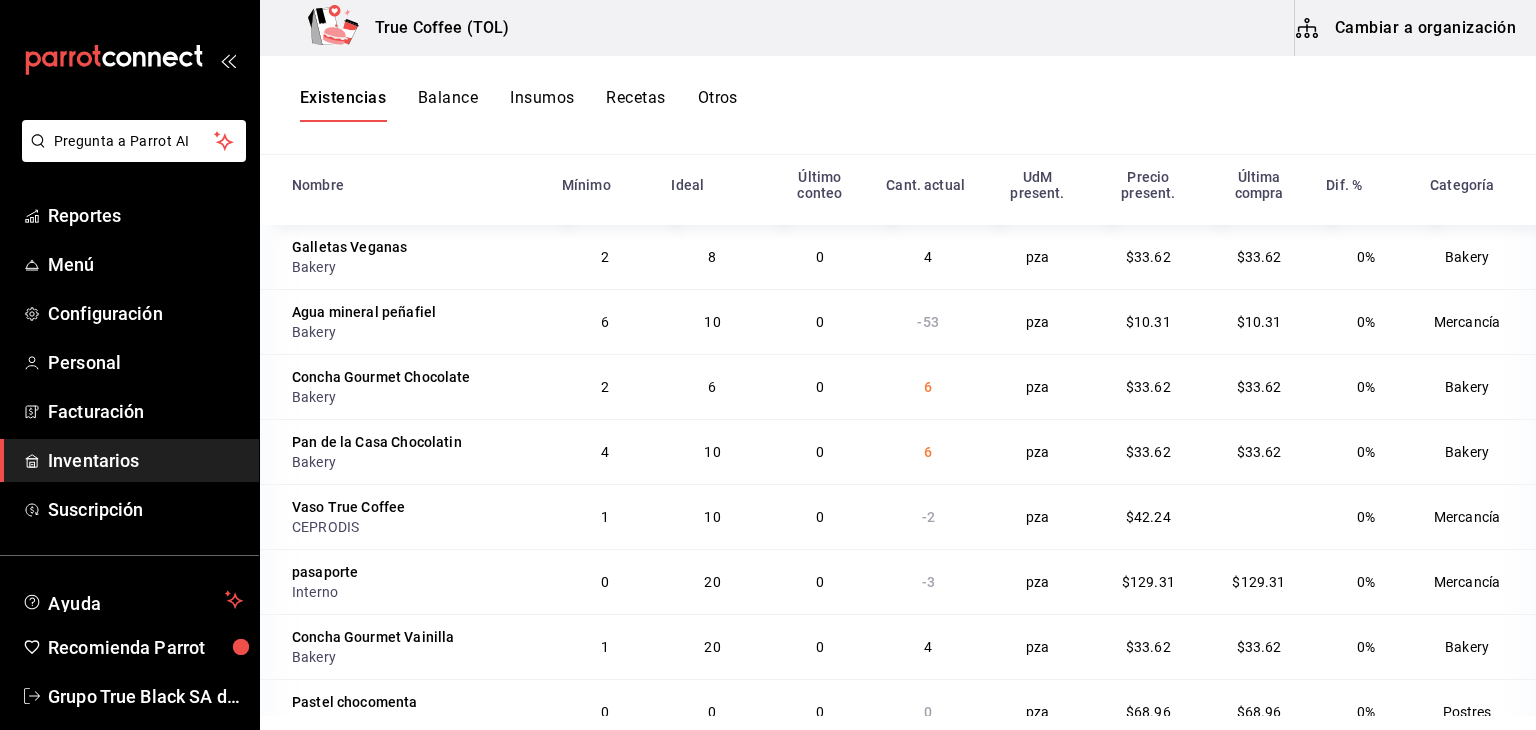 click on "Inventarios" at bounding box center (145, 460) 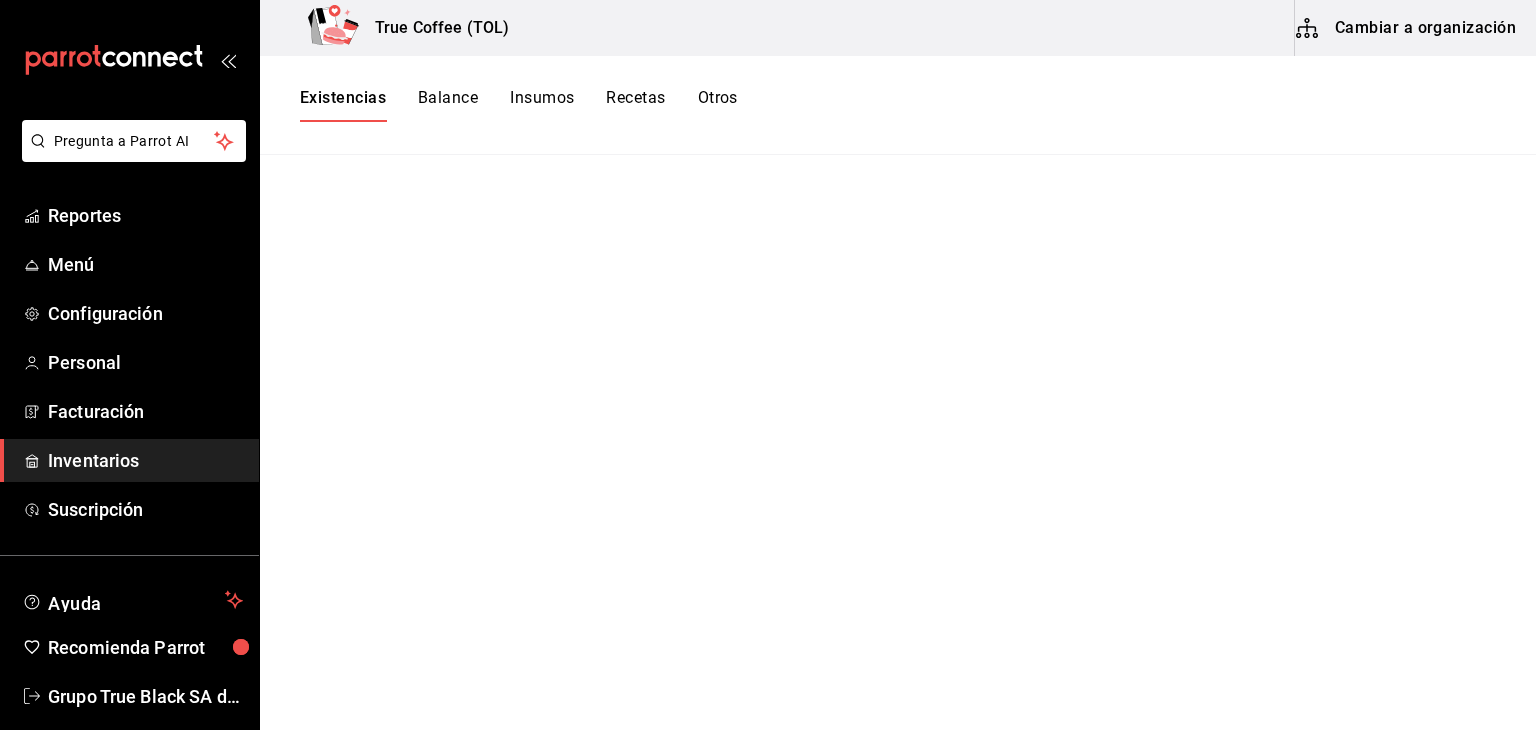 scroll, scrollTop: 0, scrollLeft: 0, axis: both 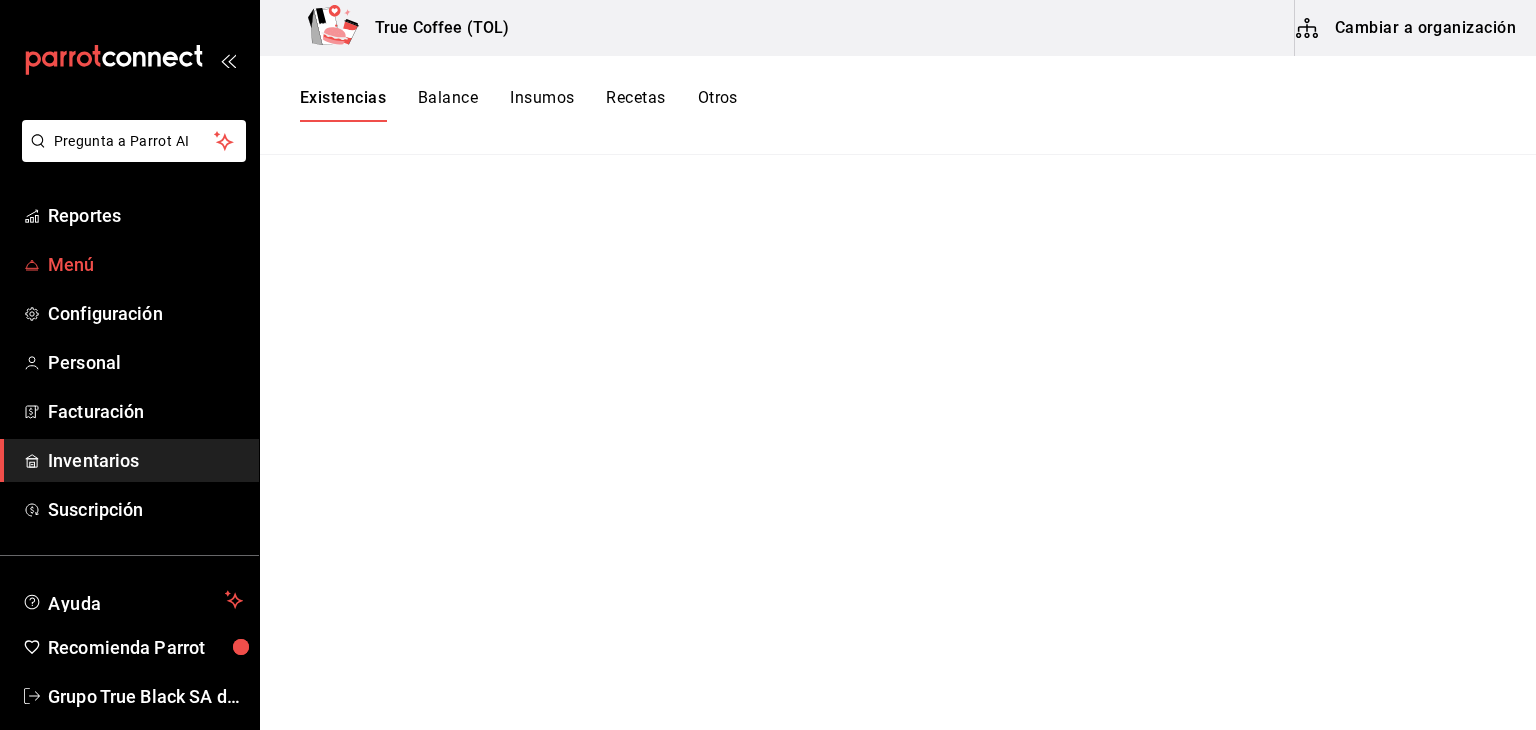 click on "Menú" at bounding box center (145, 264) 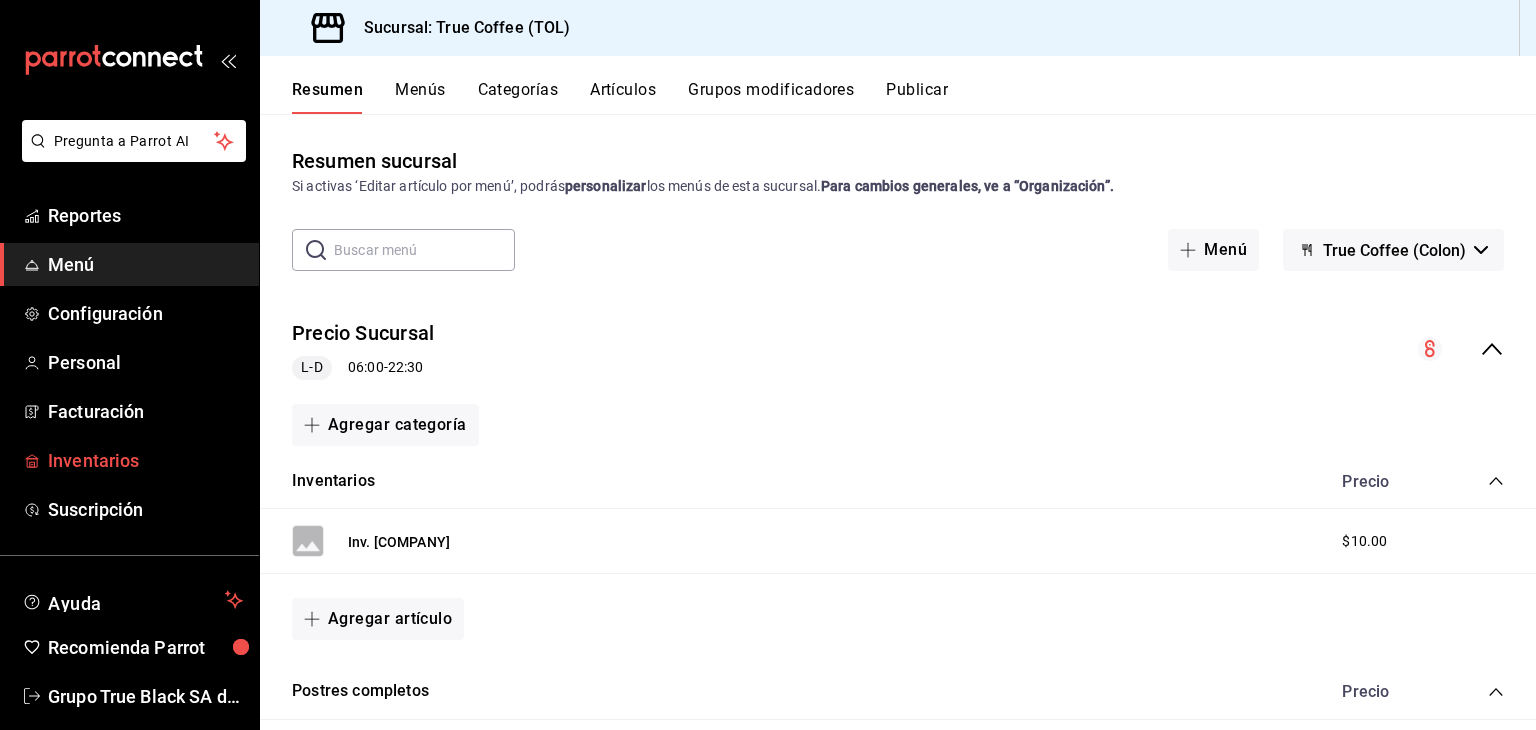 click on "Inventarios" at bounding box center [145, 460] 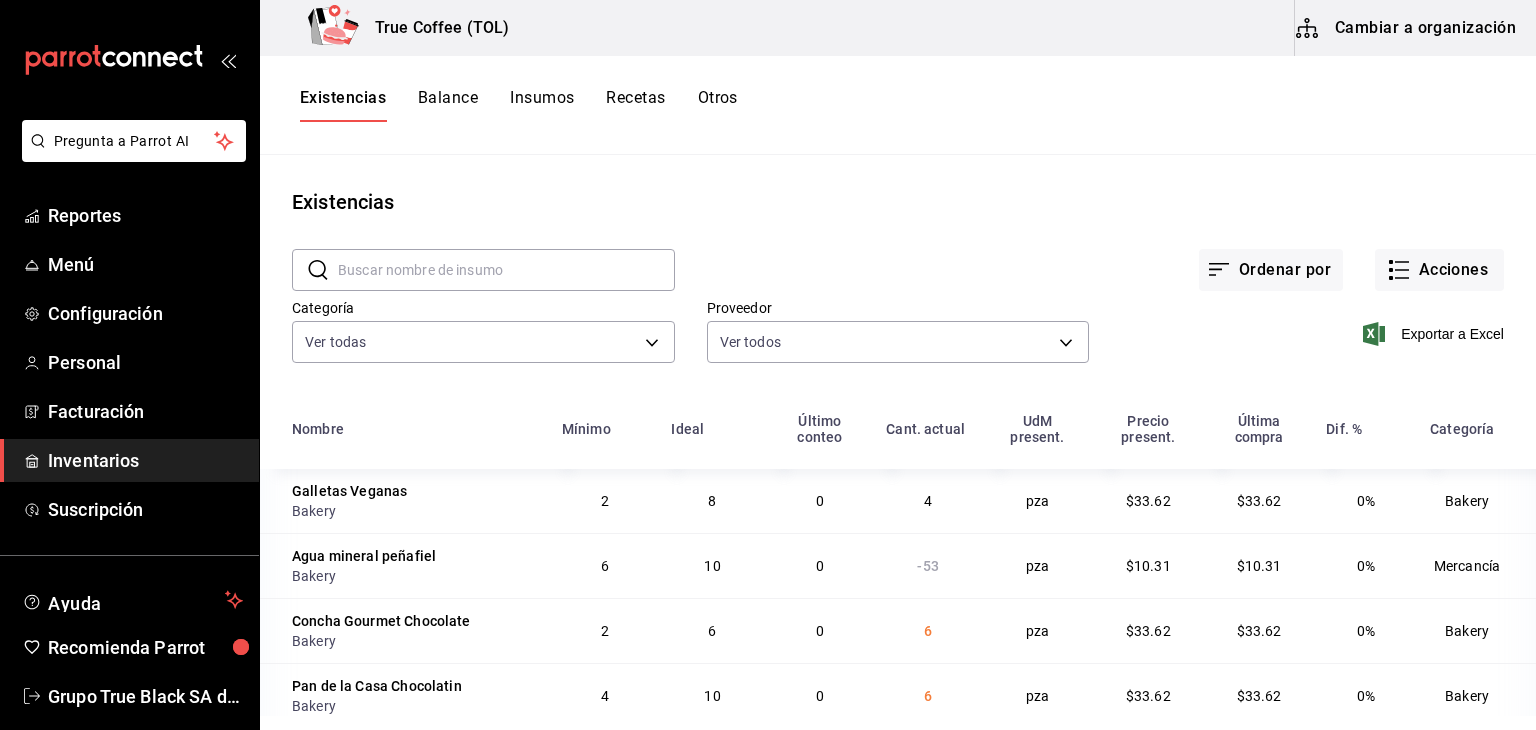 click at bounding box center [506, 270] 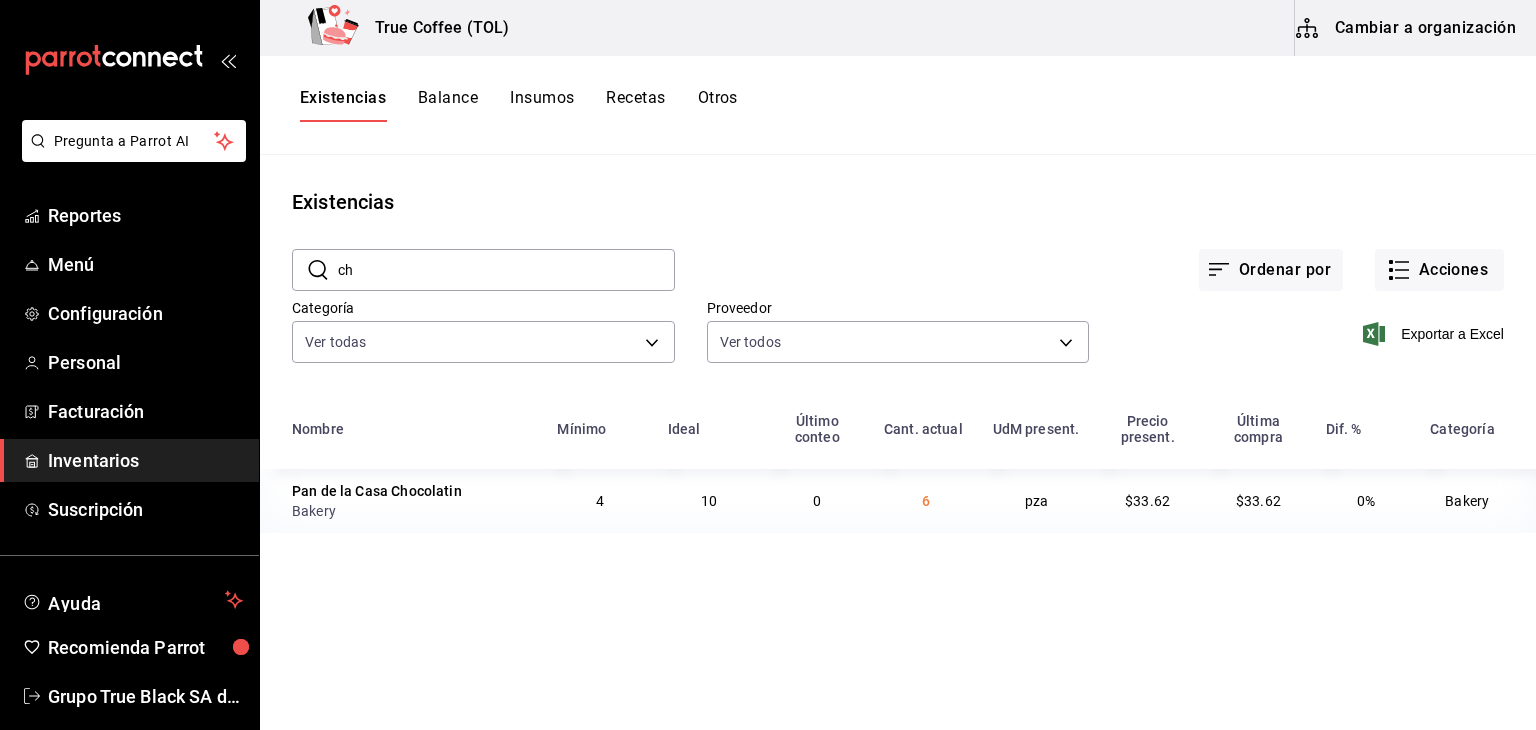 type on "c" 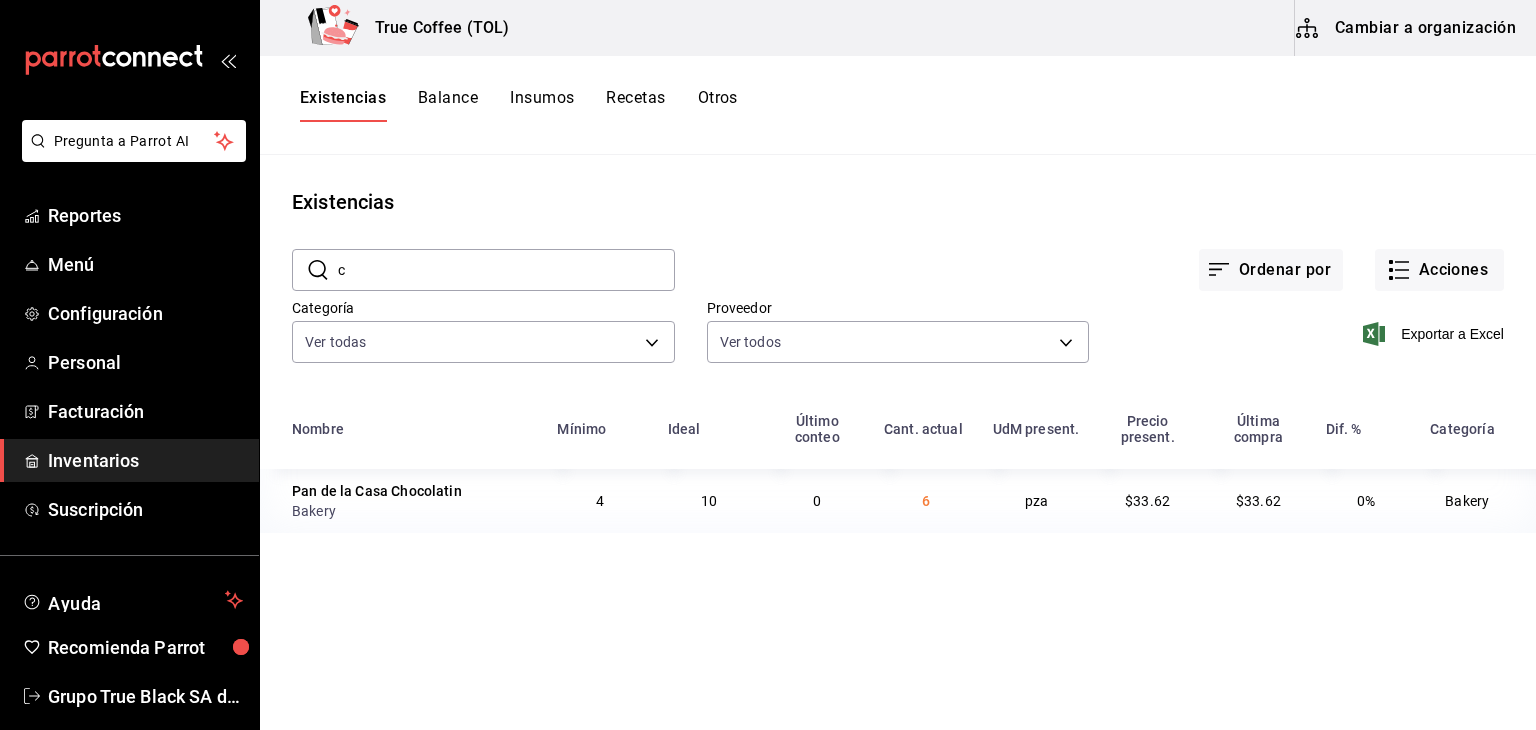 type 